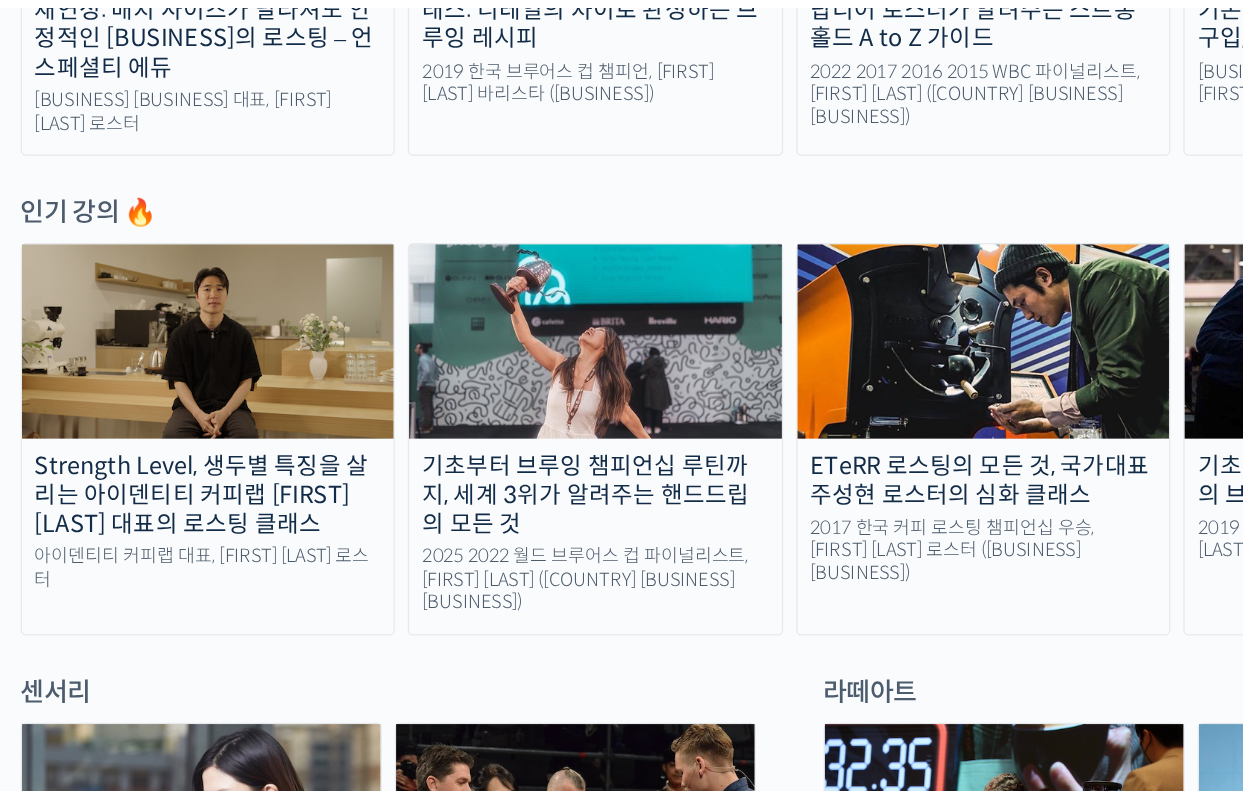 scroll, scrollTop: 822, scrollLeft: 0, axis: vertical 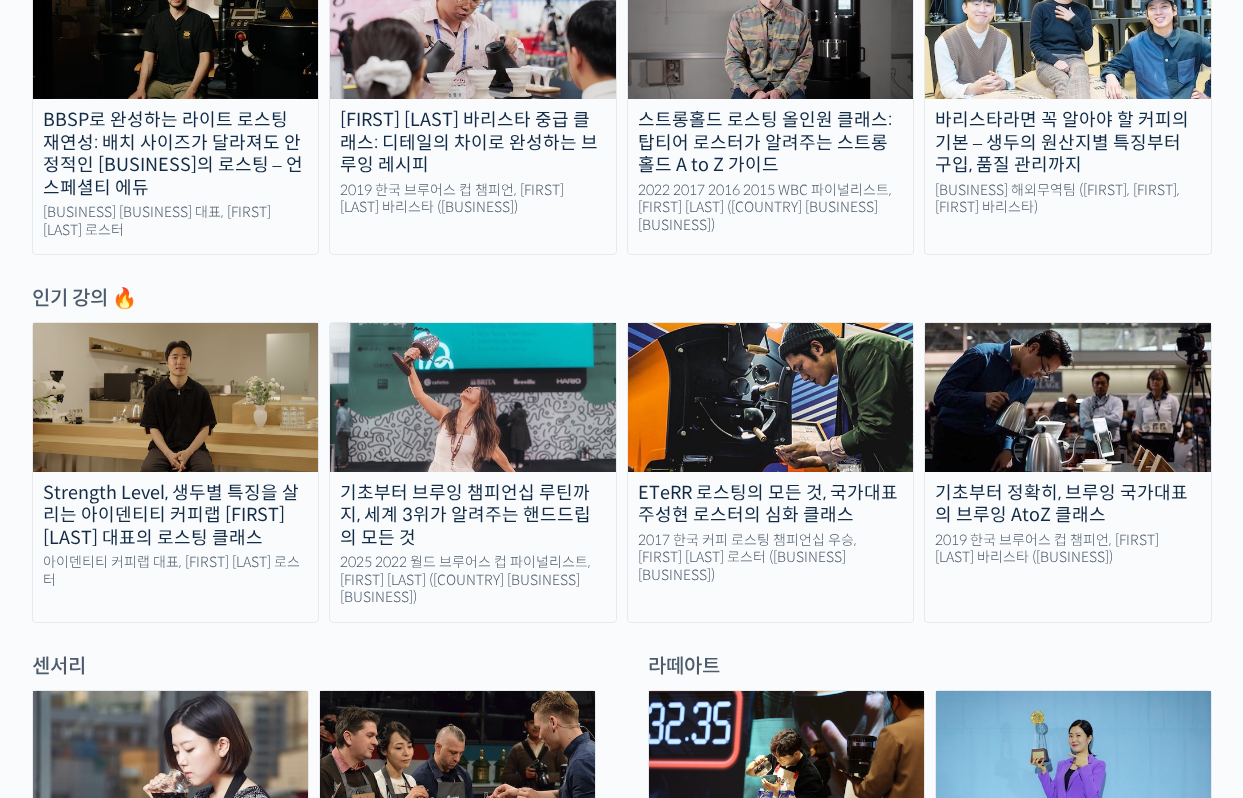 click at bounding box center (1068, 397) 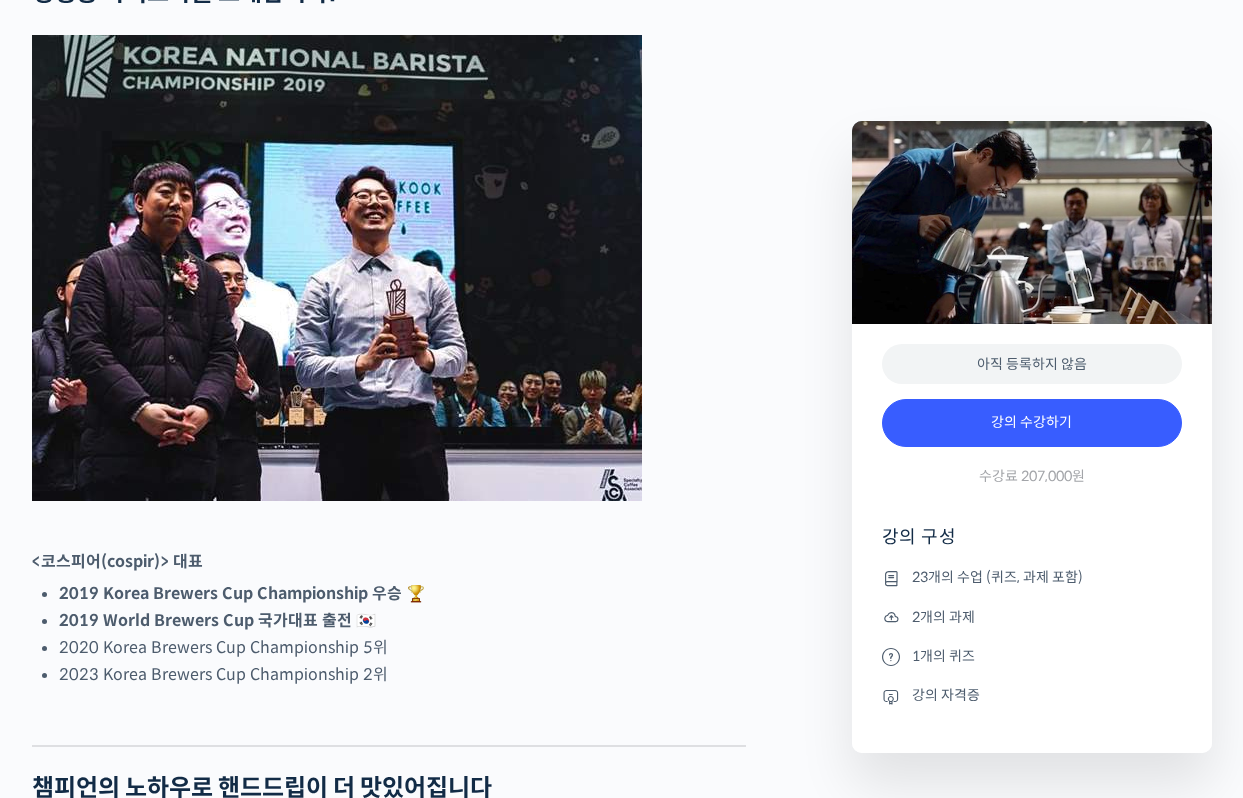 scroll, scrollTop: 849, scrollLeft: 0, axis: vertical 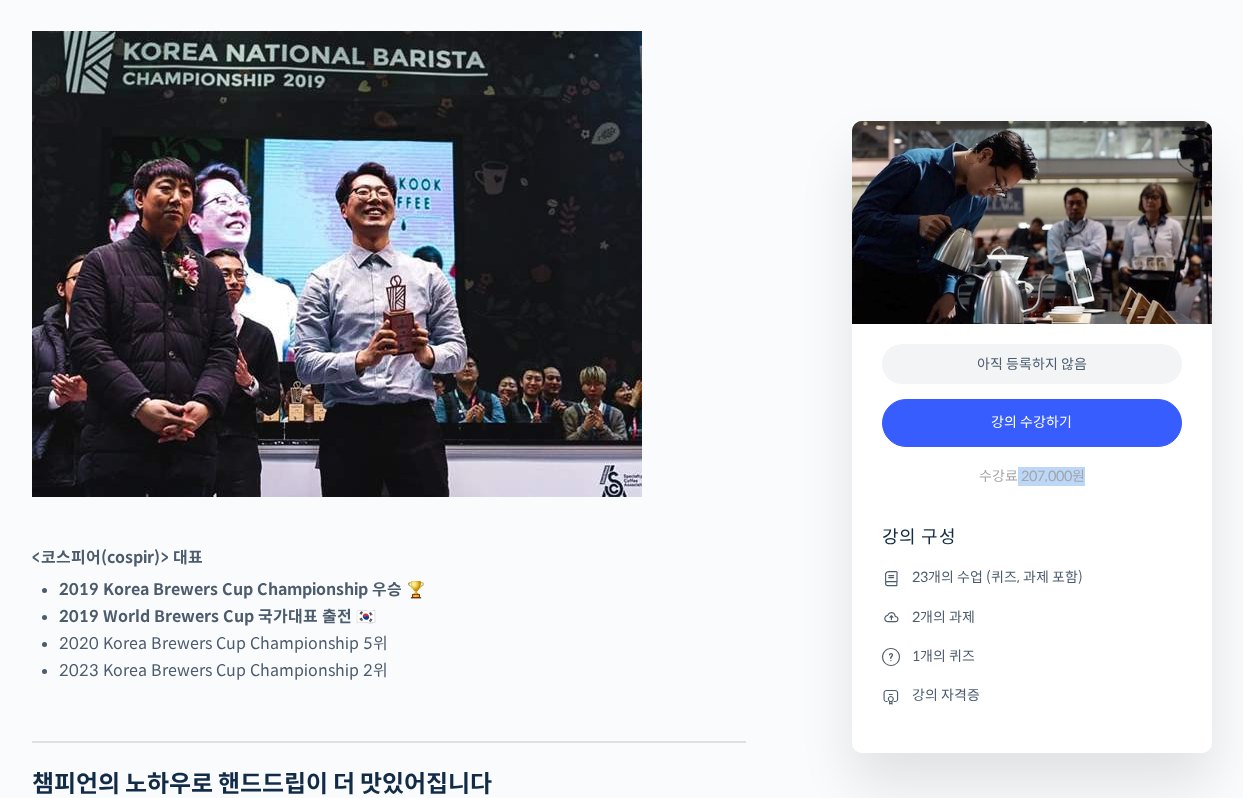 drag, startPoint x: 1015, startPoint y: 478, endPoint x: 1112, endPoint y: 484, distance: 97.18539 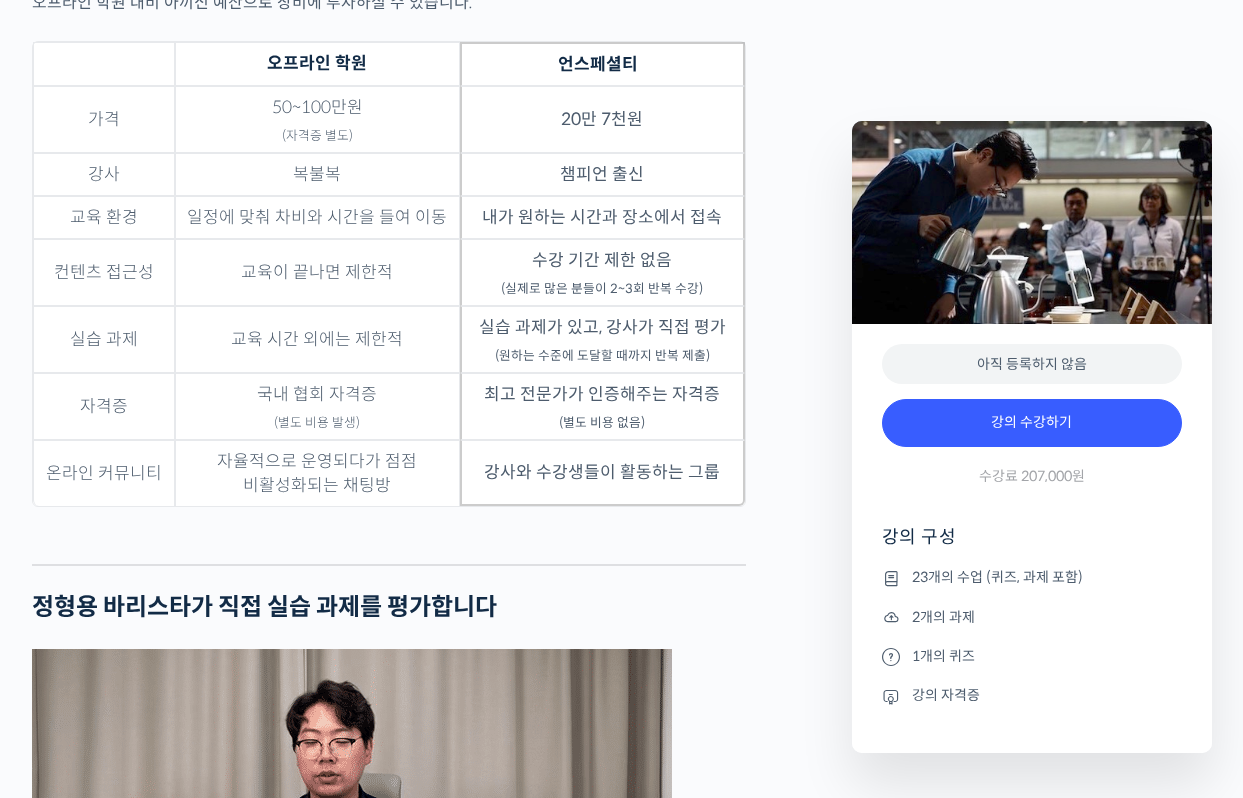 scroll, scrollTop: 6295, scrollLeft: 0, axis: vertical 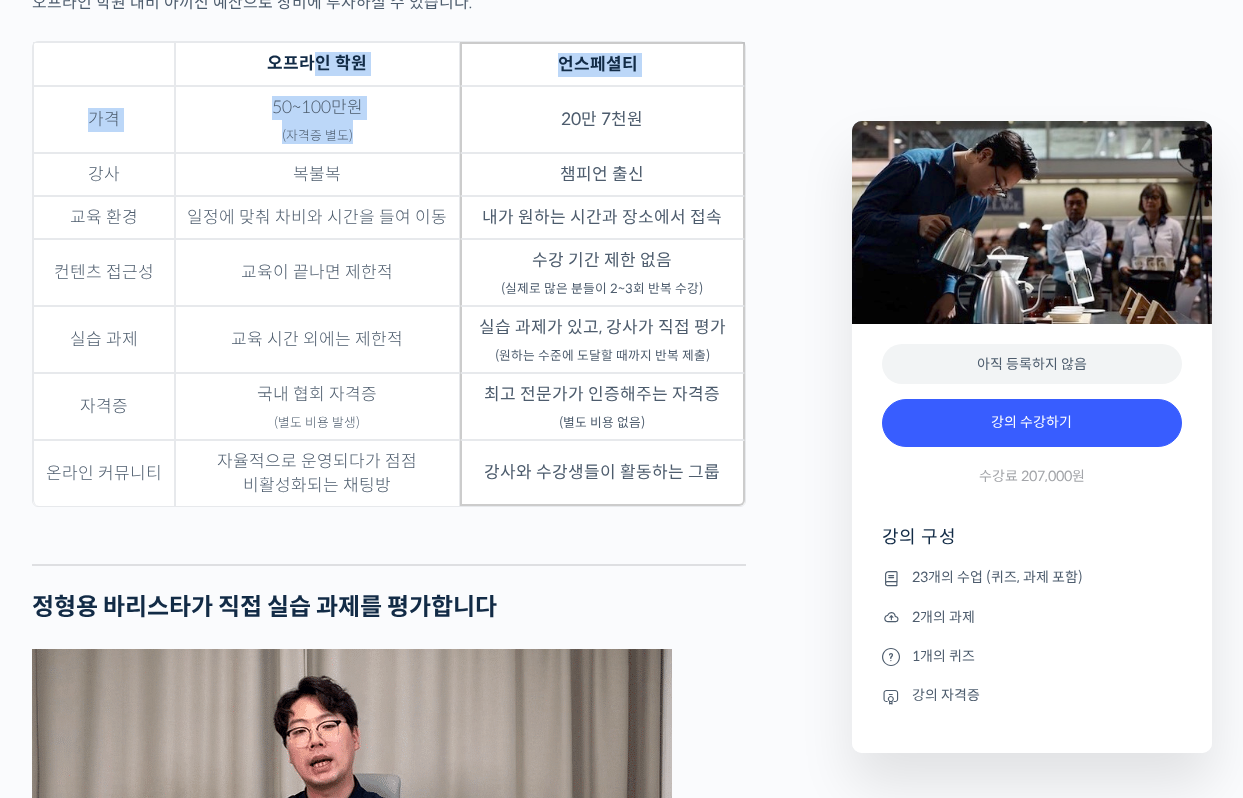 drag, startPoint x: 312, startPoint y: 125, endPoint x: 357, endPoint y: 197, distance: 84.90583 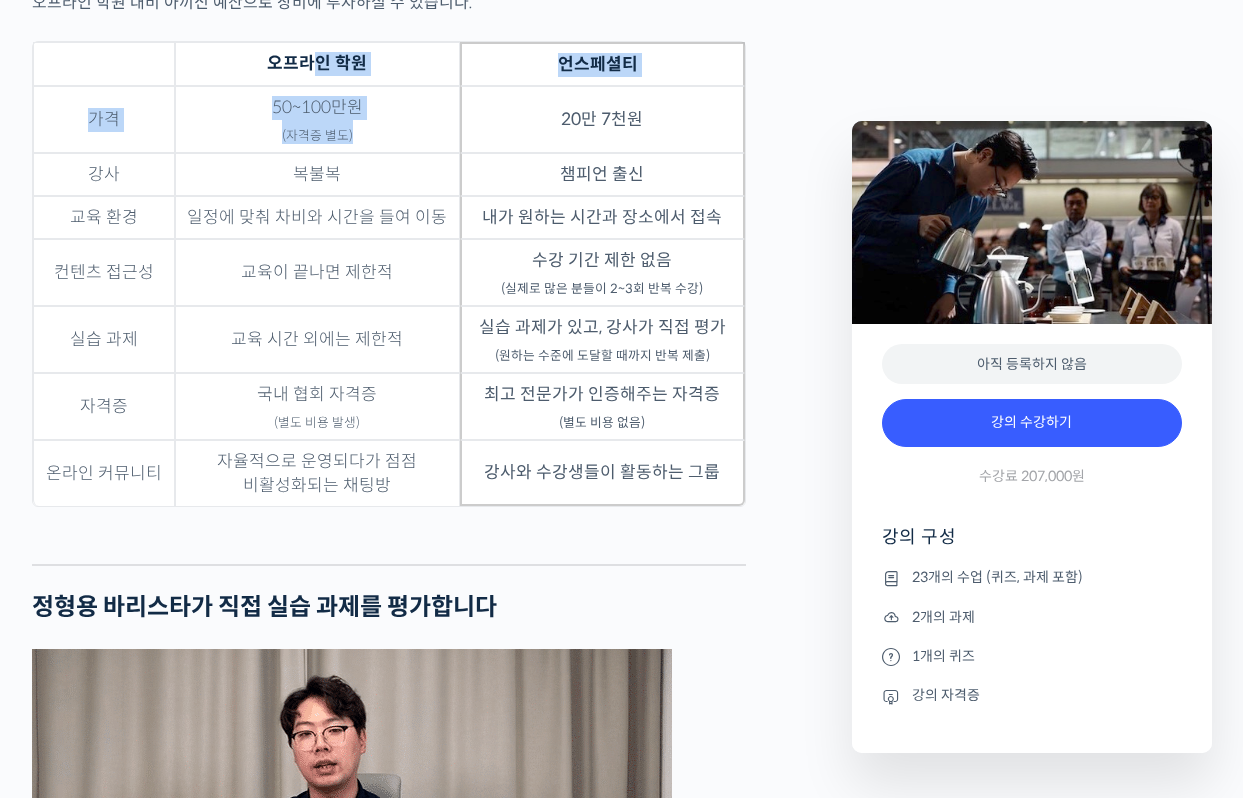 click on "오프라인 학원 언스페셜티 가격 50~100만원 (자격증 별도) 20만 7천원 강사 복불복 챔피언 출신 교육 환경 일정에 맞춰 차비와 시간을 들여 이동 내가 원하는 시간과 장소에서 접속 컨텐츠 접근성 교육이 끝나면 제한적 수강 기간 제한 없음  (실제로 많은 분들이 2~3회 반복 수강) 실습 과제 교육 시간 외에는 제한적 실습 과제가 있고, 강사가 직접 평가 (원하는 수준에 도달할 때까지 반복 제출) 자격증 국내 협회 자격증  (별도 비용 발생) 최고 전문가가 인증해주는 자격증 (별도 비용 없음) 온라인 커뮤니티 자율적으로 운영되다가 점점 비활성화되는 채팅방 강사와 수강생들이 활동하는 그룹" at bounding box center (389, 274) 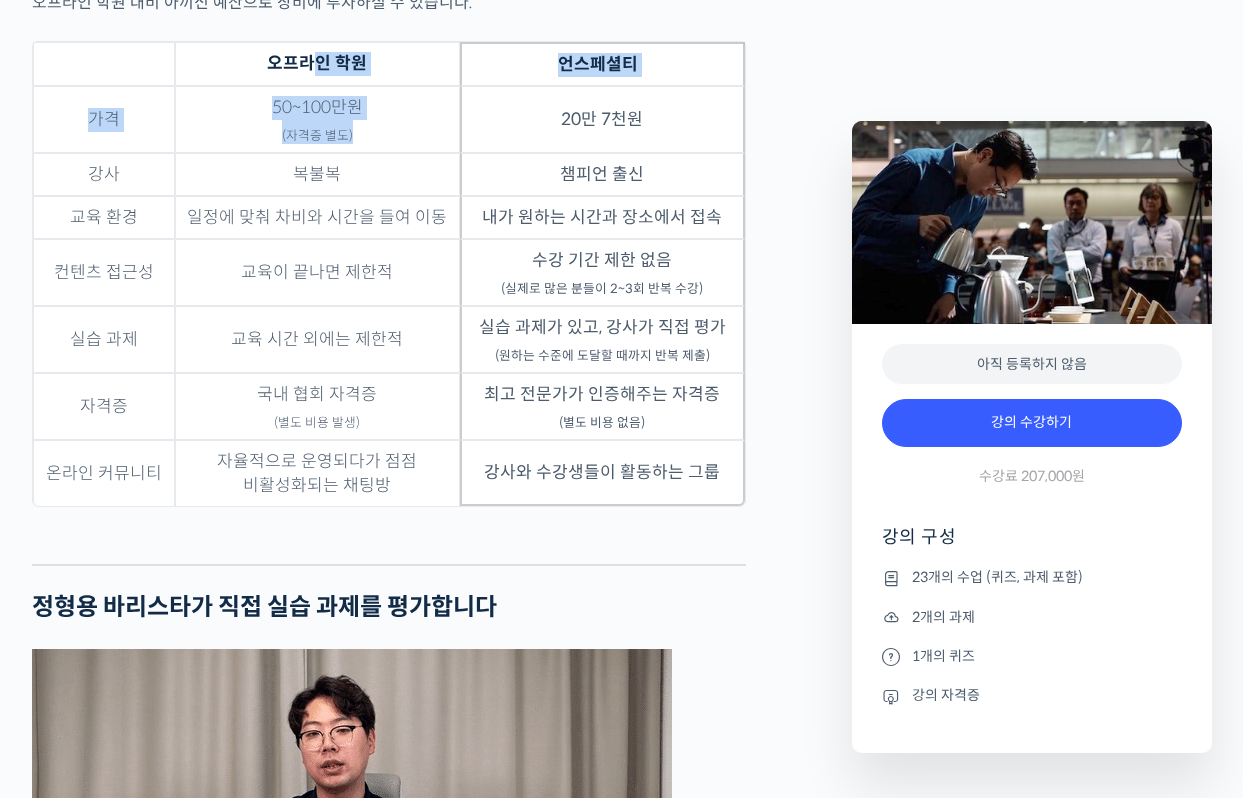 click on "50~100만원 (자격증 별도)" at bounding box center [317, 119] 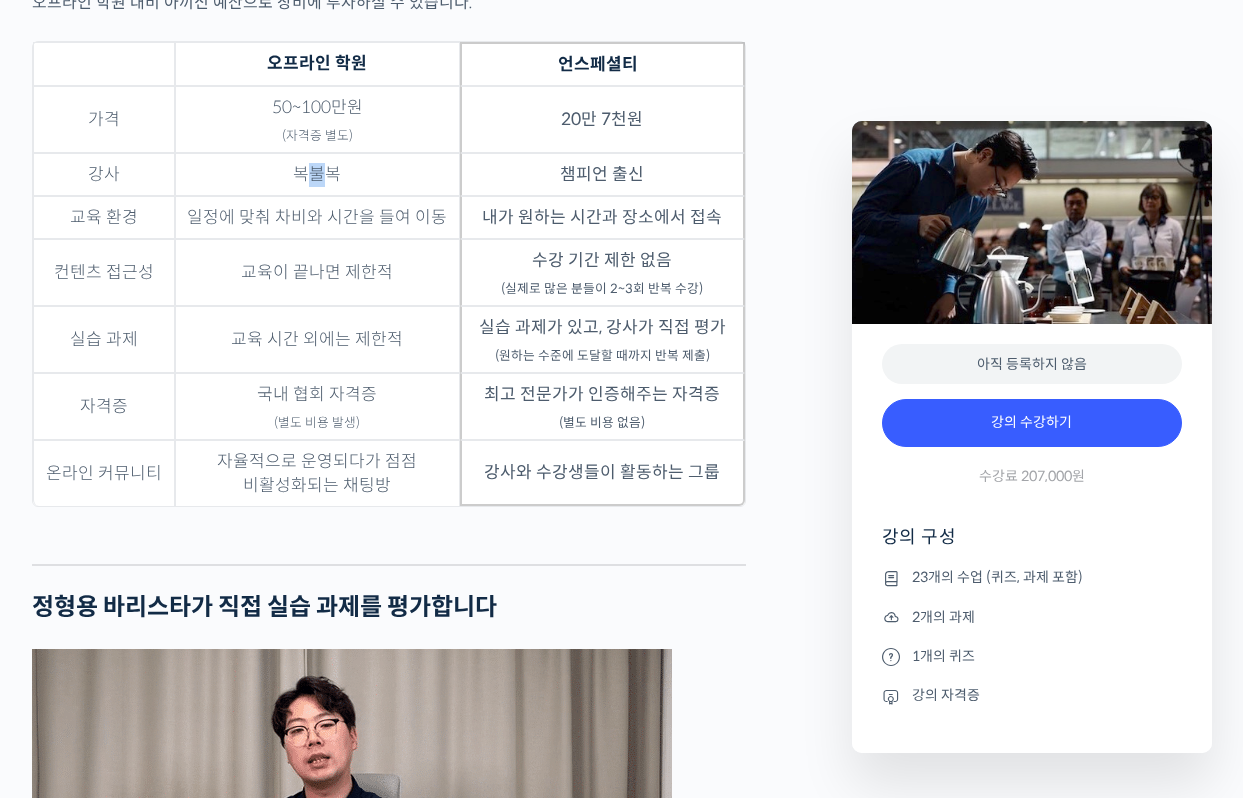 drag, startPoint x: 313, startPoint y: 247, endPoint x: 326, endPoint y: 247, distance: 13 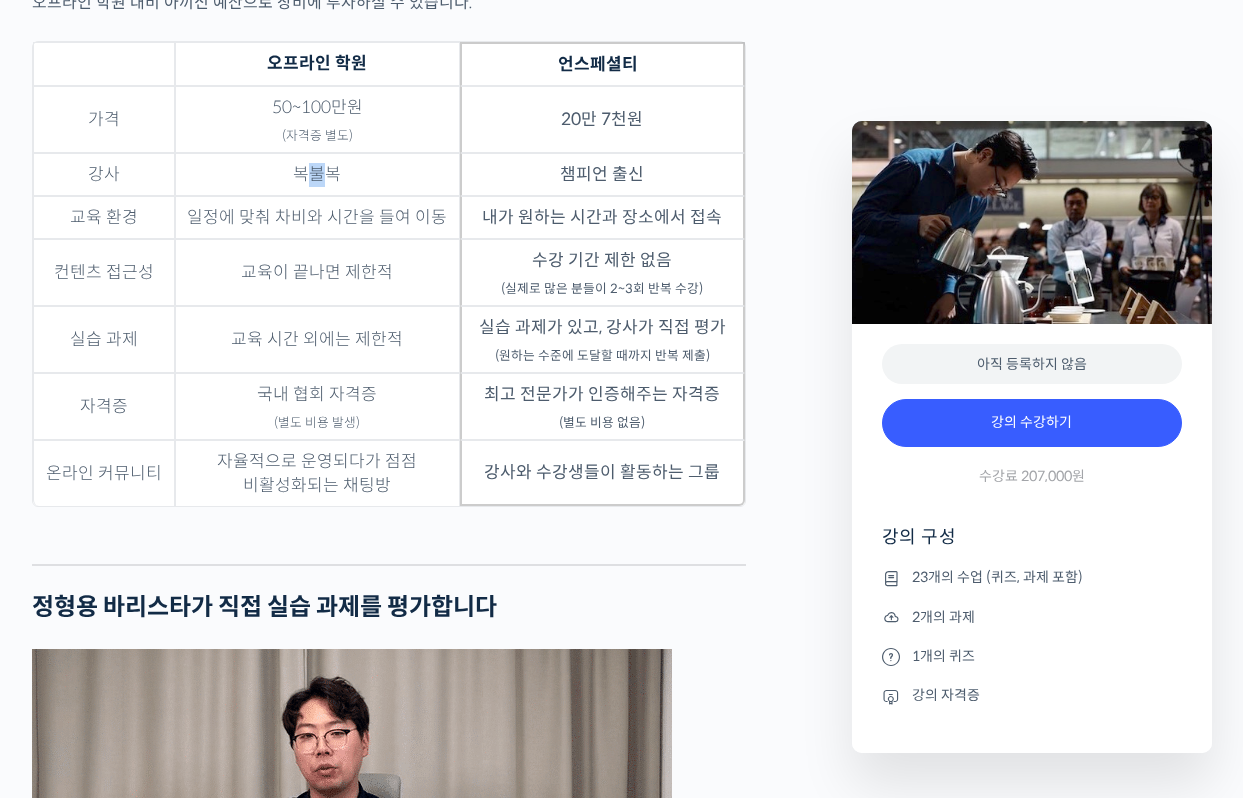 click on "복불복" at bounding box center [317, 174] 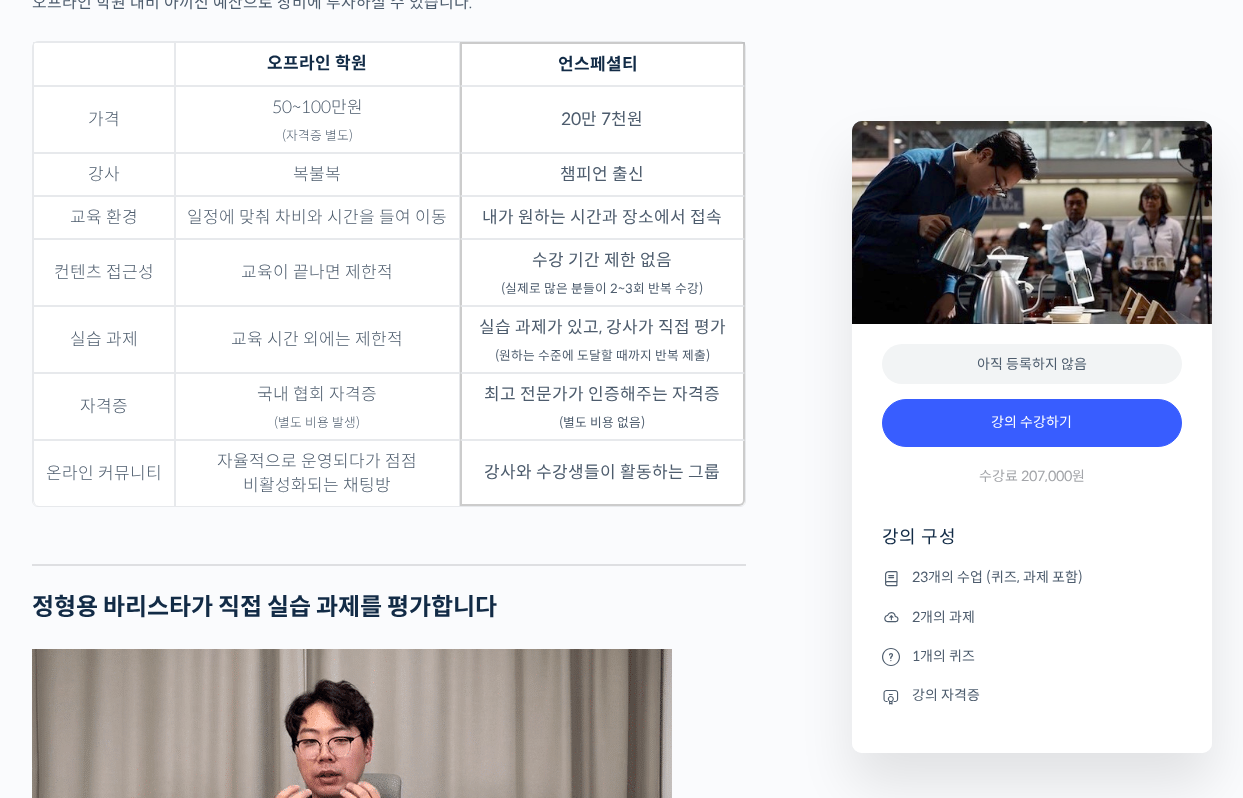 click on "복불복" at bounding box center (317, 174) 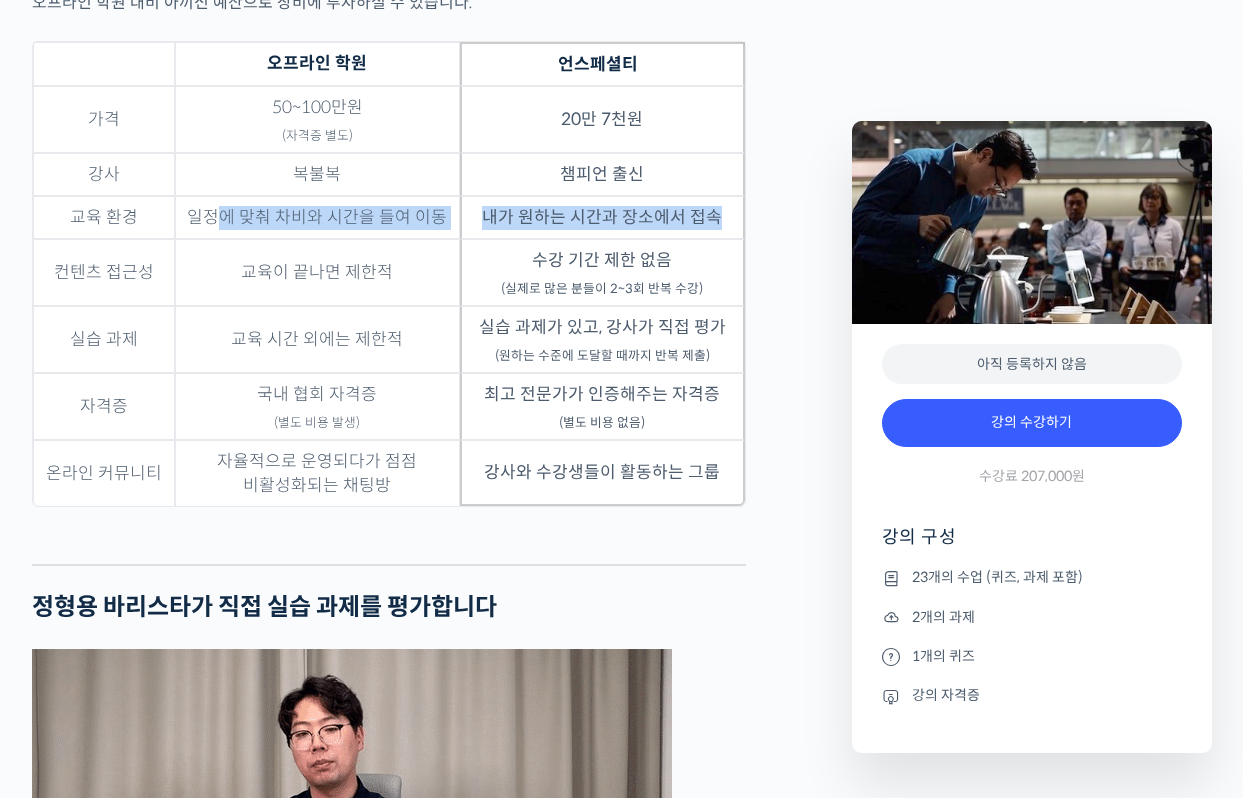 drag, startPoint x: 223, startPoint y: 293, endPoint x: 573, endPoint y: 301, distance: 350.09143 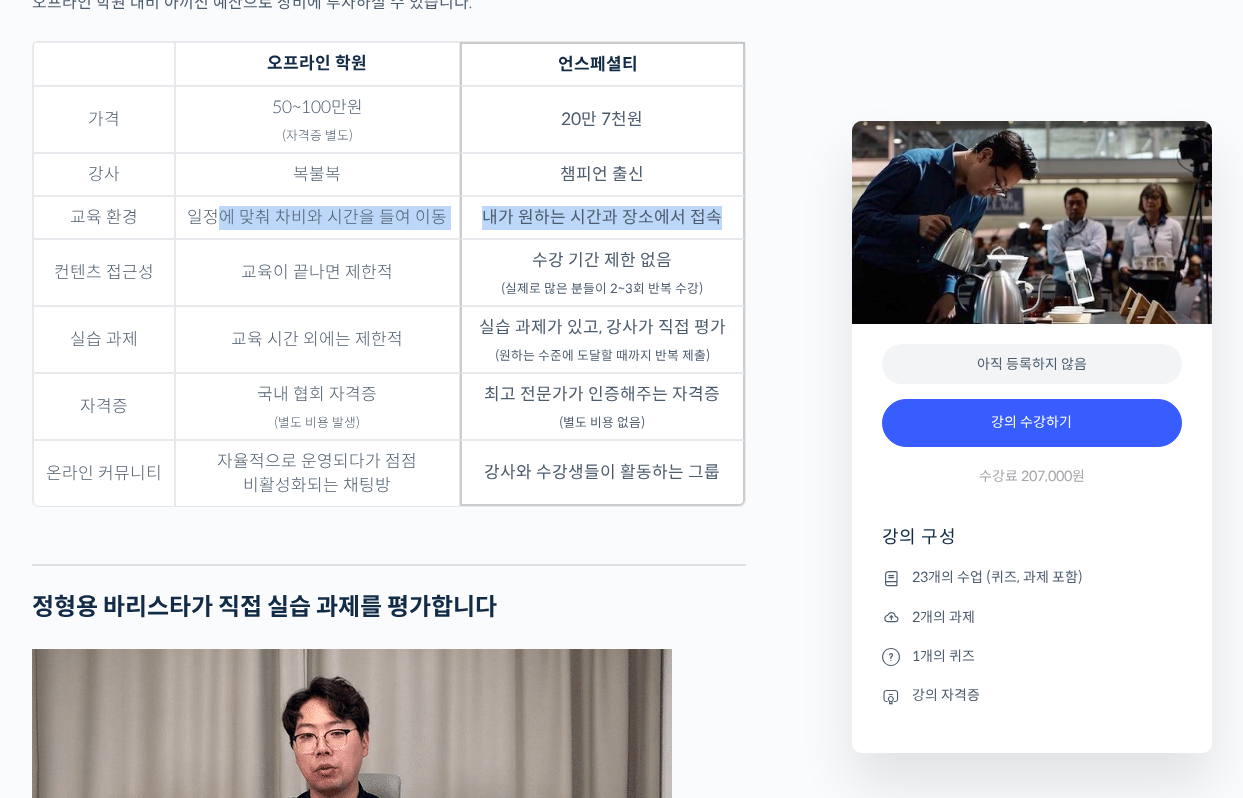 click on "교육 환경 일정에 맞춰 차비와 시간을 들여 이동 내가 원하는 시간과 장소에서 접속" at bounding box center (389, 217) 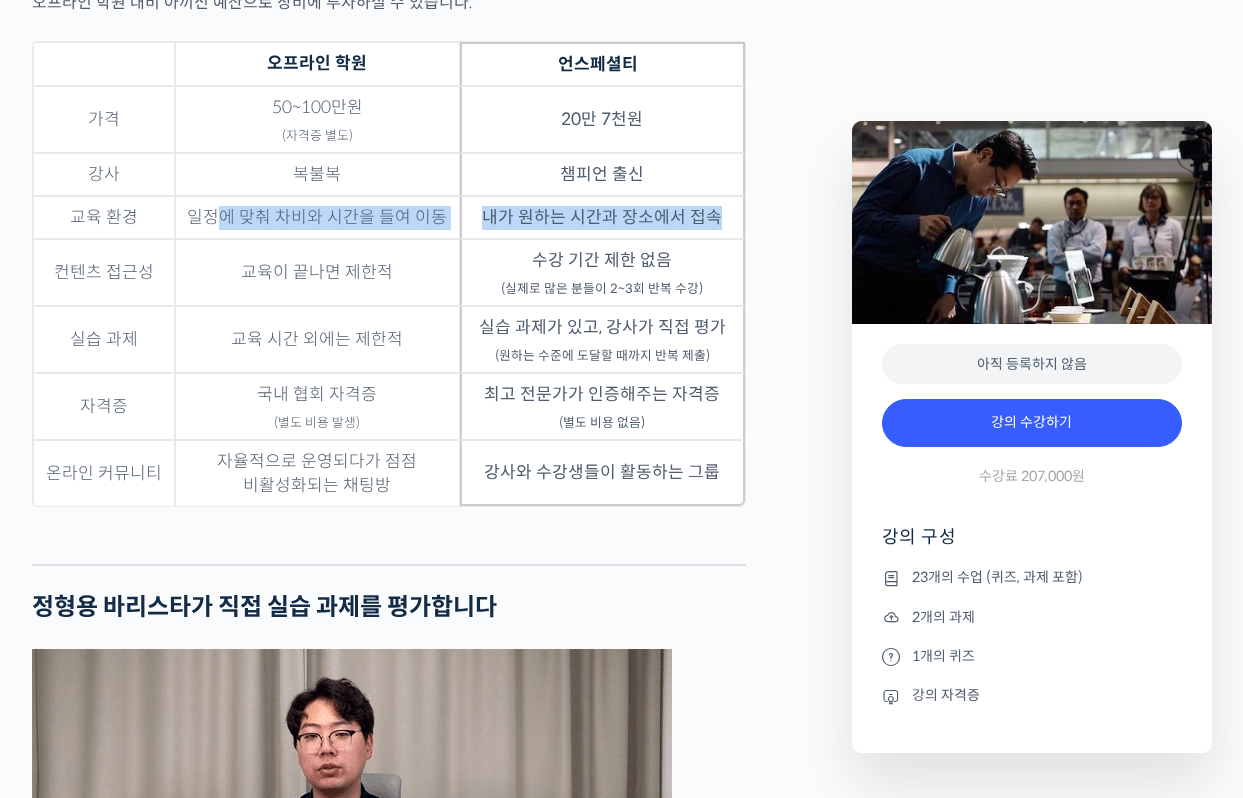 click on "내가 원하는 시간과 장소에서 접속" at bounding box center [602, 217] 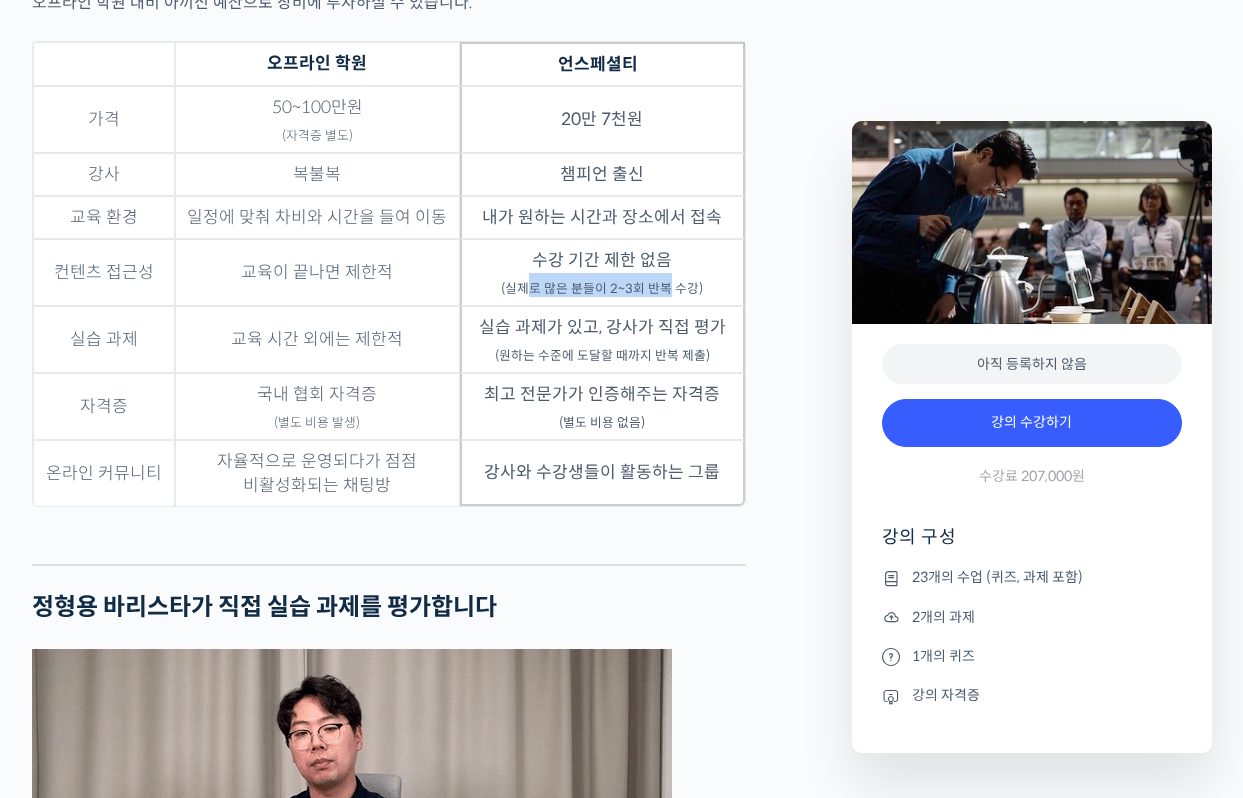 drag, startPoint x: 598, startPoint y: 352, endPoint x: 666, endPoint y: 356, distance: 68.117546 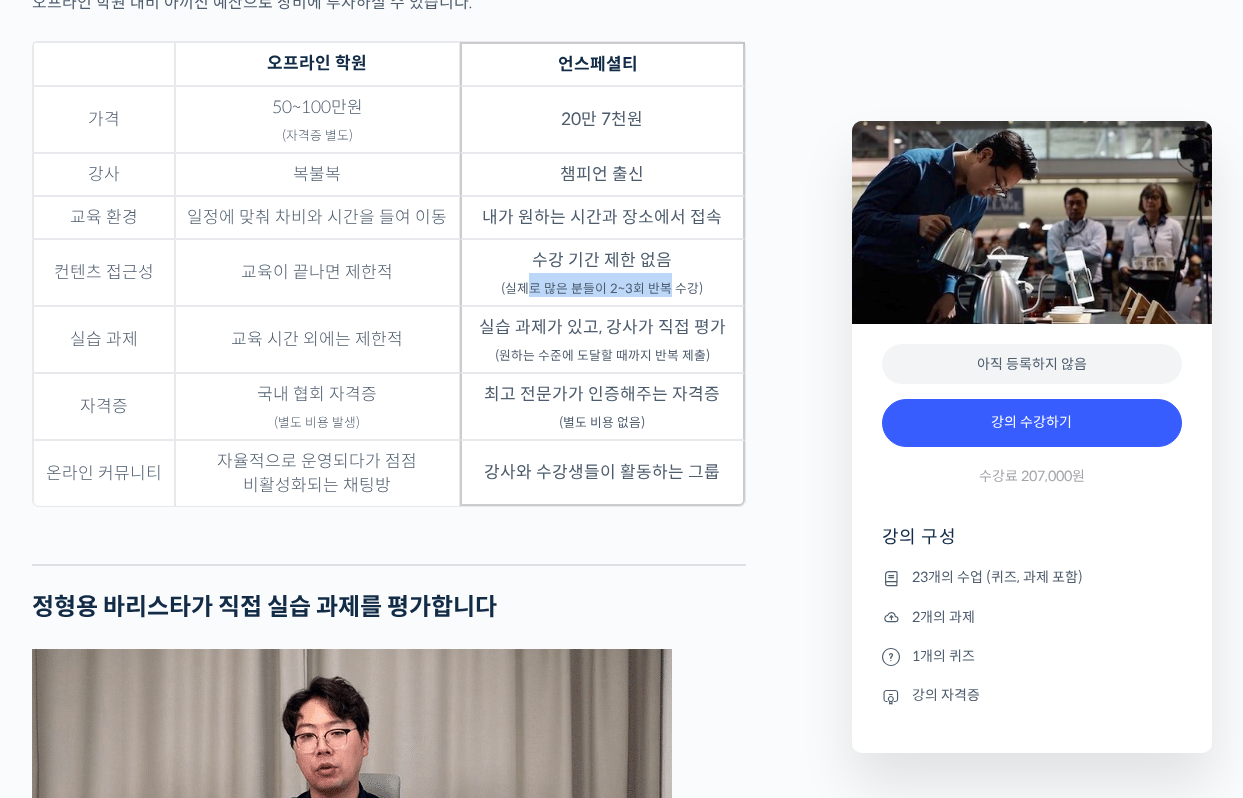 click on "수강 기간 제한 없음  (실제로 많은 분들이 2~3회 반복 수강)" at bounding box center (602, 272) 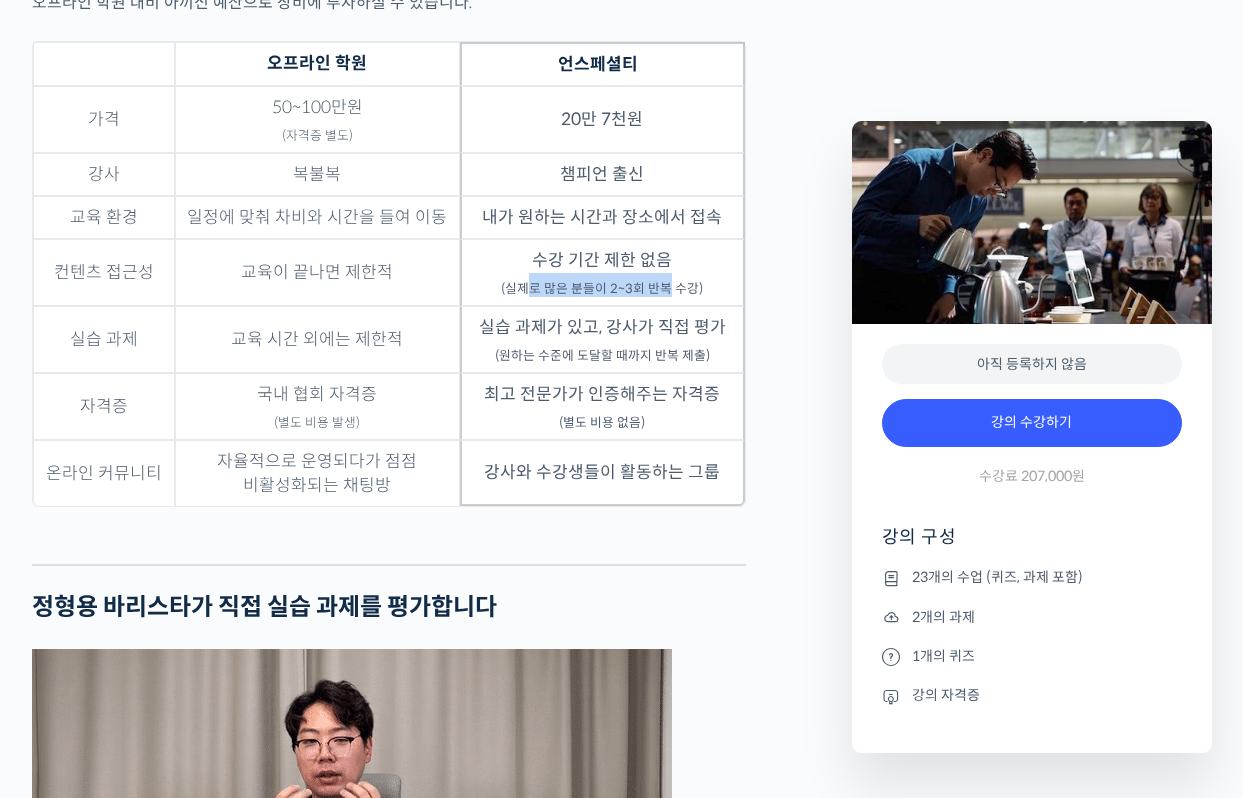 click on "(실제로 많은 분들이 2~3회 반복 수강)" at bounding box center [602, 289] 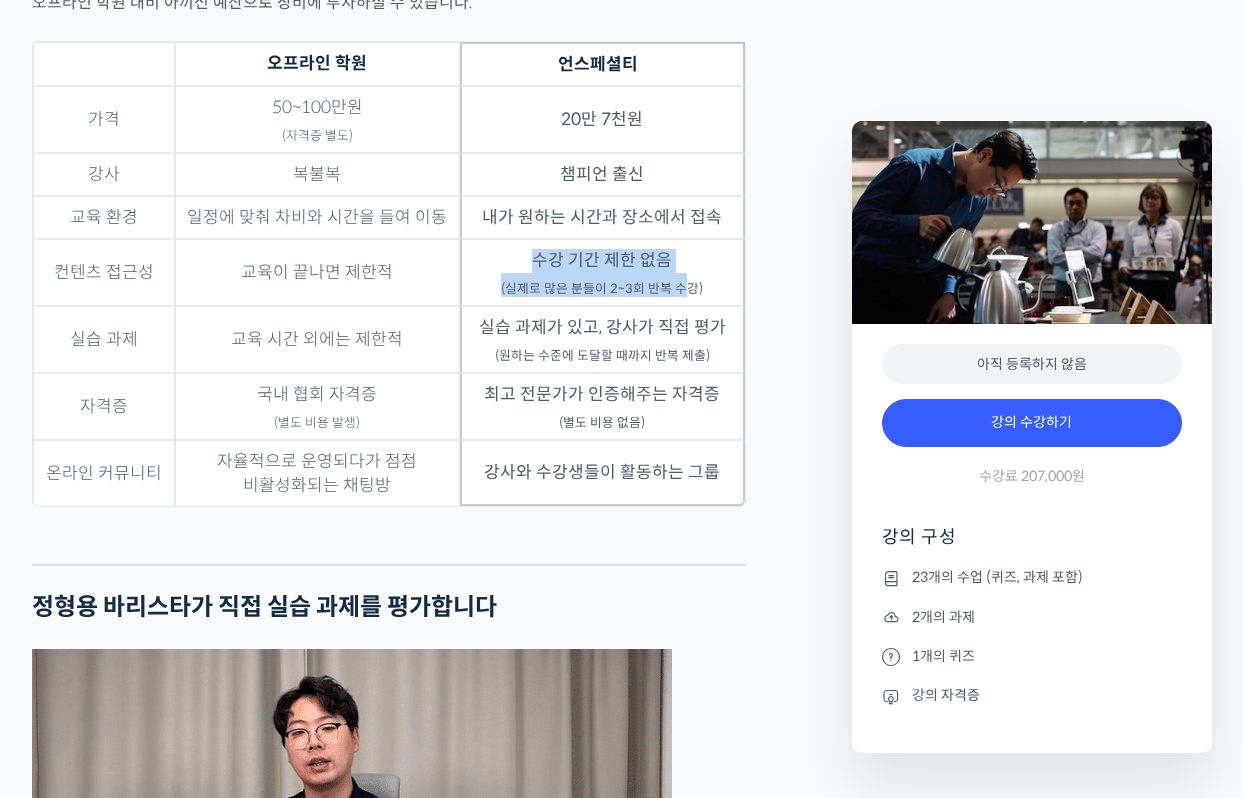 drag, startPoint x: 521, startPoint y: 338, endPoint x: 684, endPoint y: 358, distance: 164.22241 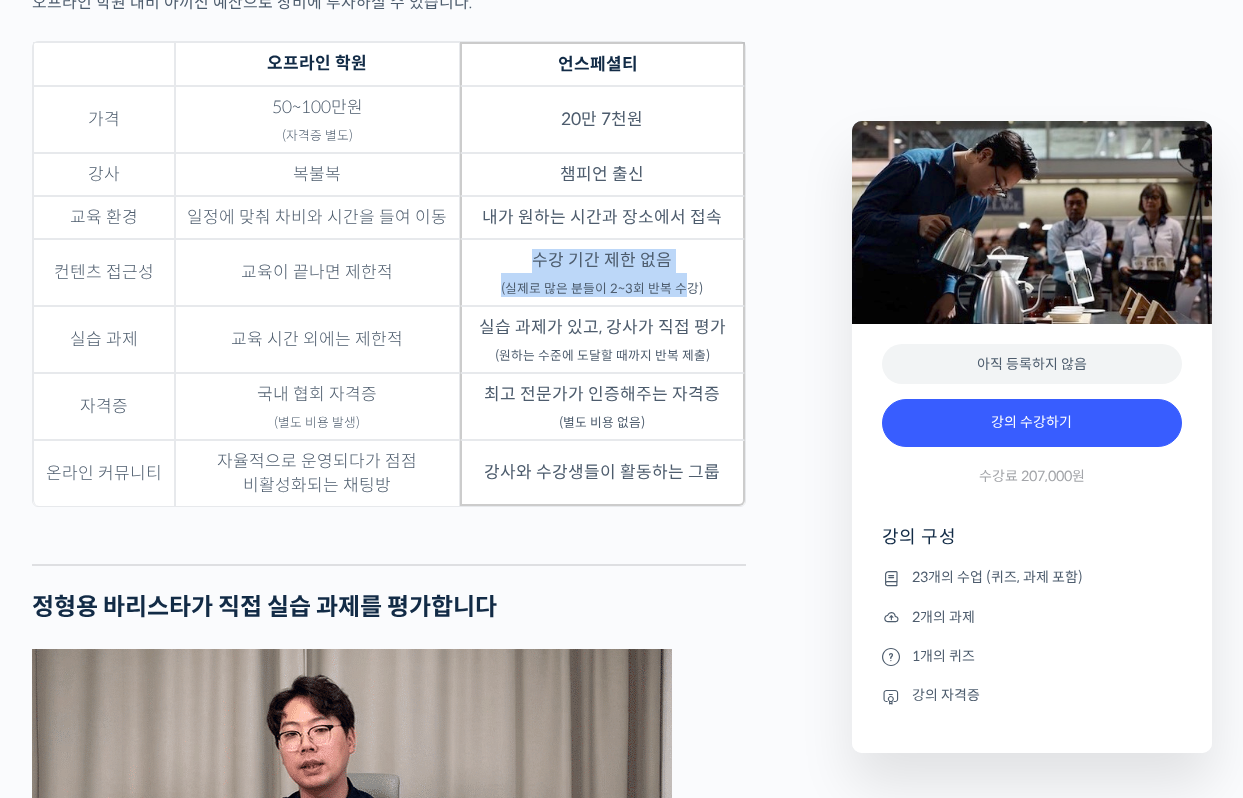 click on "수강 기간 제한 없음  (실제로 많은 분들이 2~3회 반복 수강)" at bounding box center (602, 272) 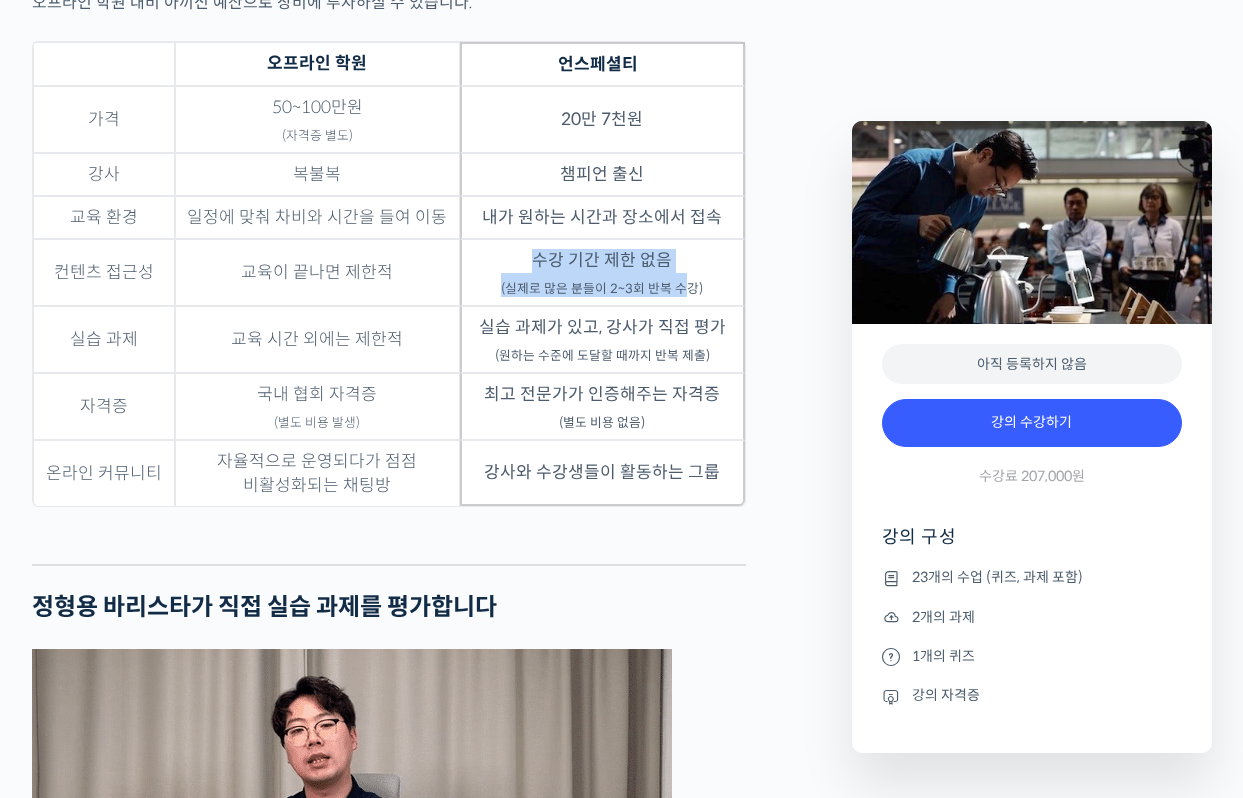 click on "(실제로 많은 분들이 2~3회 반복 수강)" at bounding box center [602, 289] 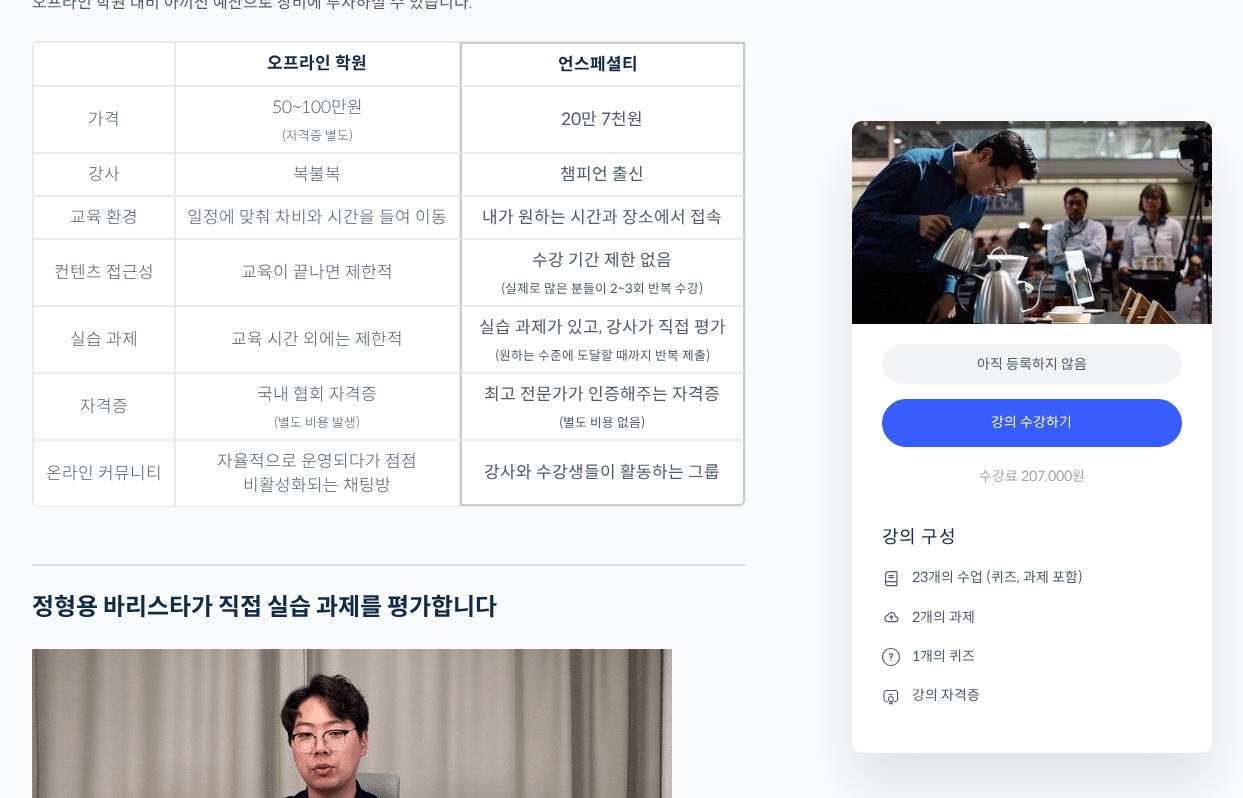 drag, startPoint x: 304, startPoint y: 330, endPoint x: 346, endPoint y: 345, distance: 44.598206 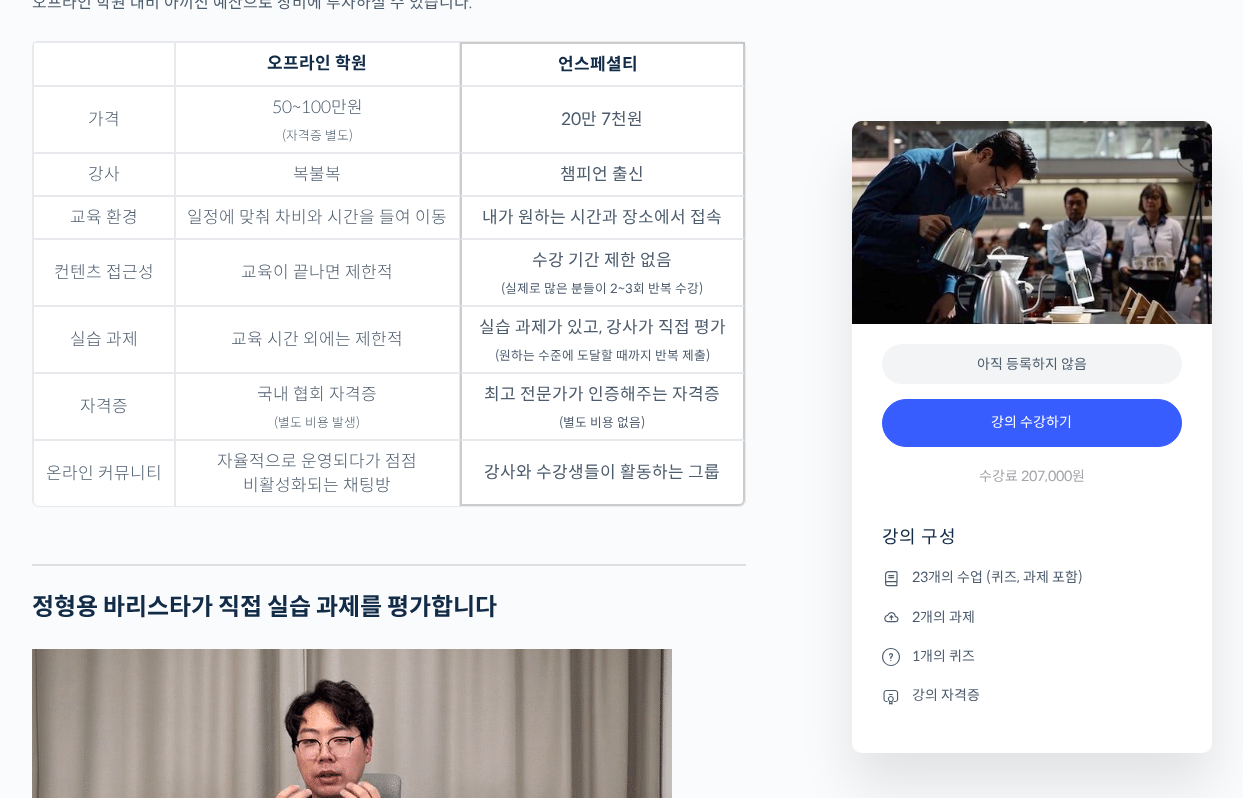 click on "교육이 끝나면 제한적" at bounding box center (317, 272) 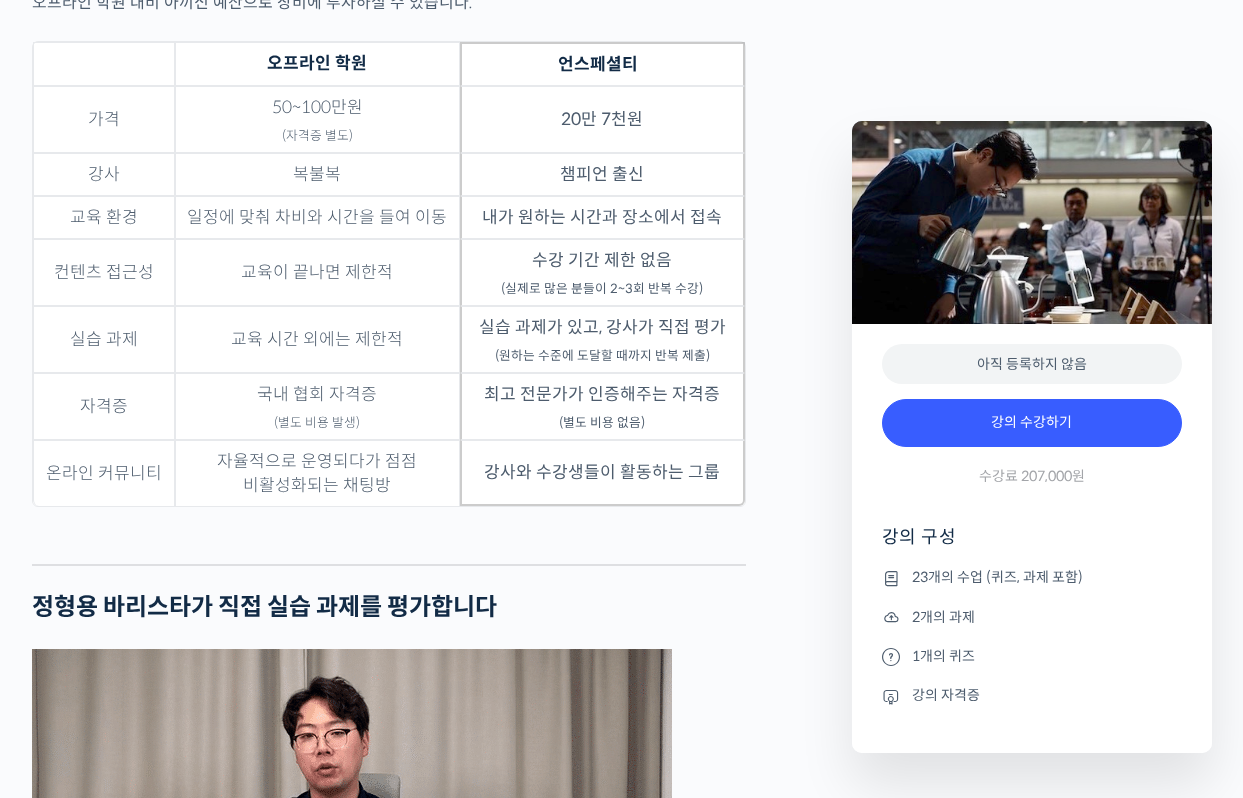 click on "교육이 끝나면 제한적" at bounding box center [317, 272] 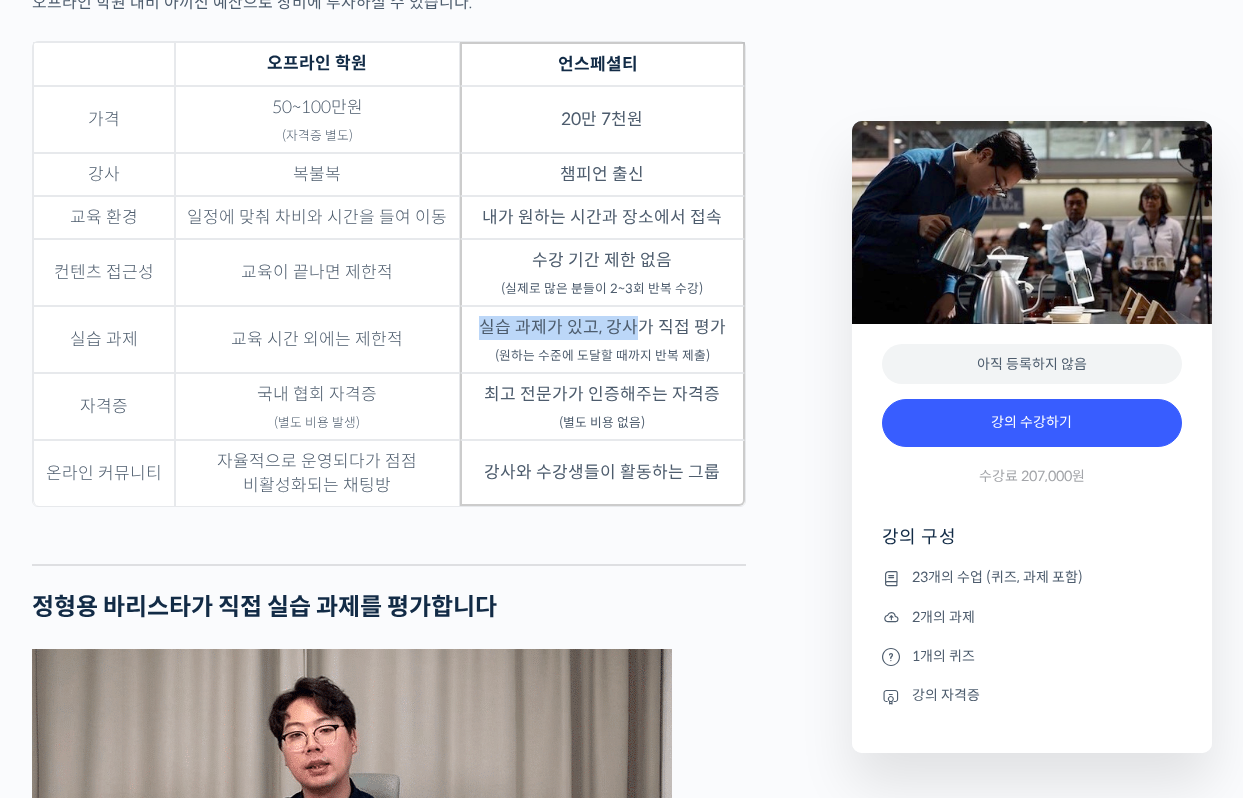drag, startPoint x: 487, startPoint y: 391, endPoint x: 643, endPoint y: 401, distance: 156.32019 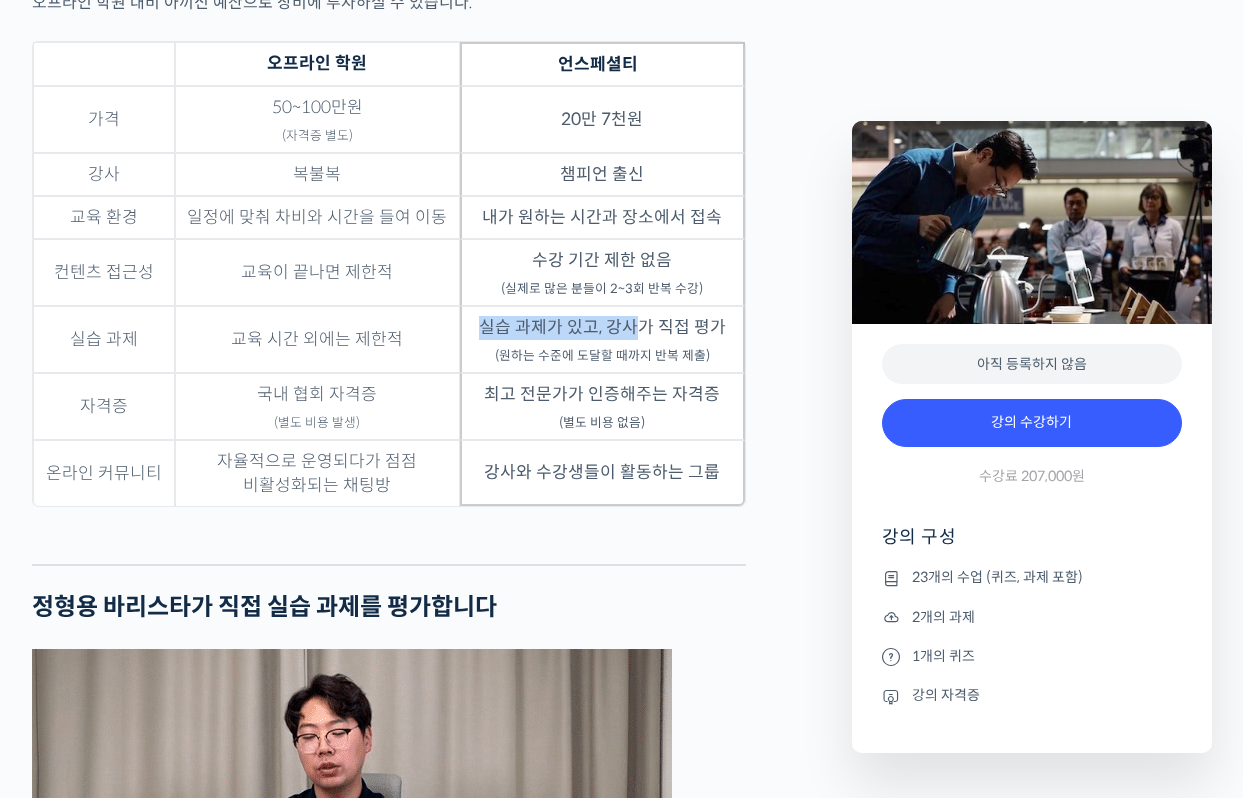 click on "실습 과제가 있고, 강사가 직접 평가 (원하는 수준에 도달할 때까지 반복 제출)" at bounding box center (602, 339) 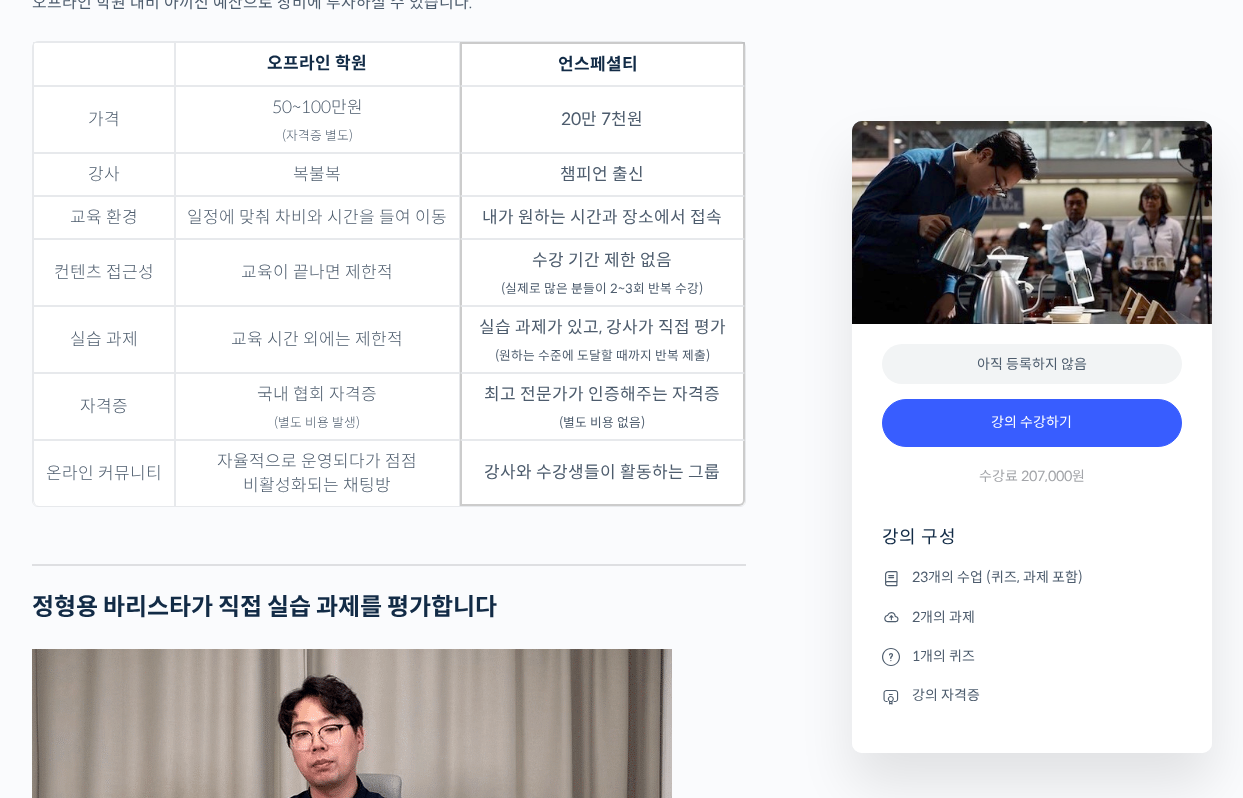 click on "실습 과제가 있고, 강사가 직접 평가 (원하는 수준에 도달할 때까지 반복 제출)" at bounding box center (602, 339) 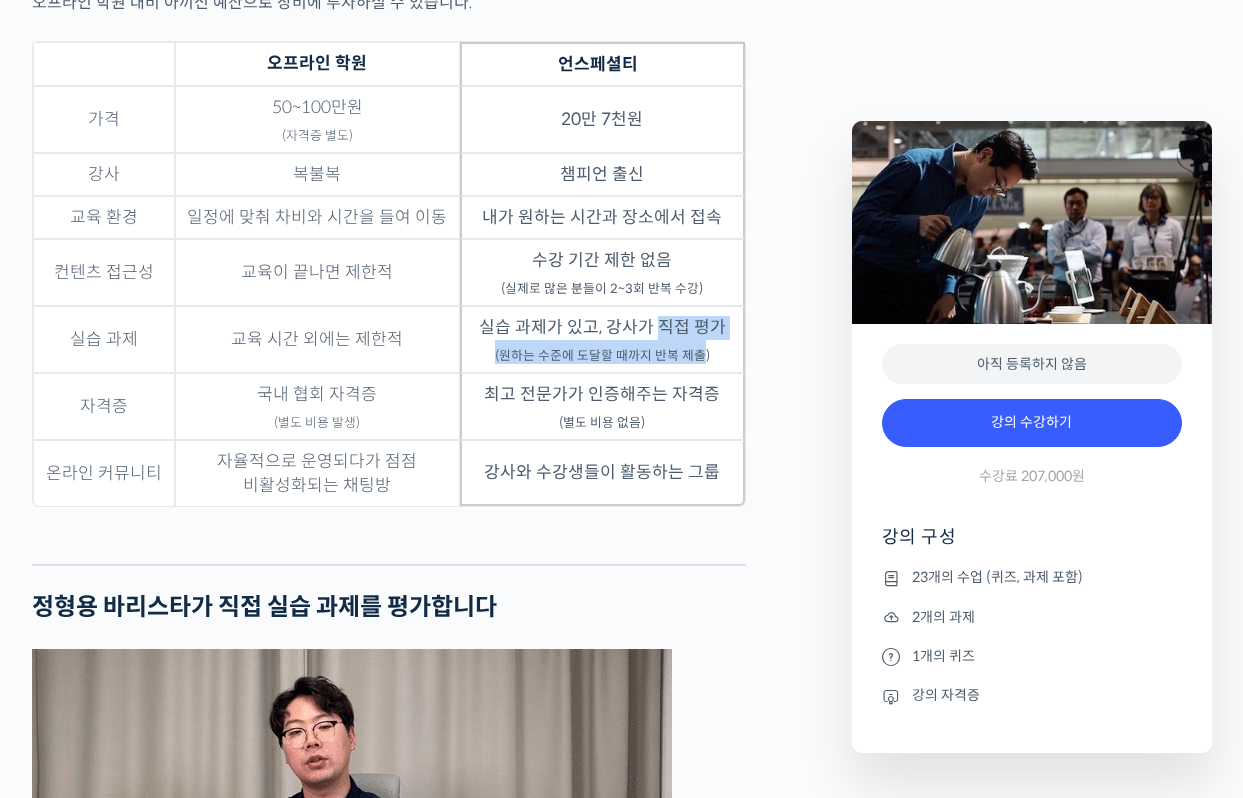 drag, startPoint x: 656, startPoint y: 404, endPoint x: 694, endPoint y: 407, distance: 38.118237 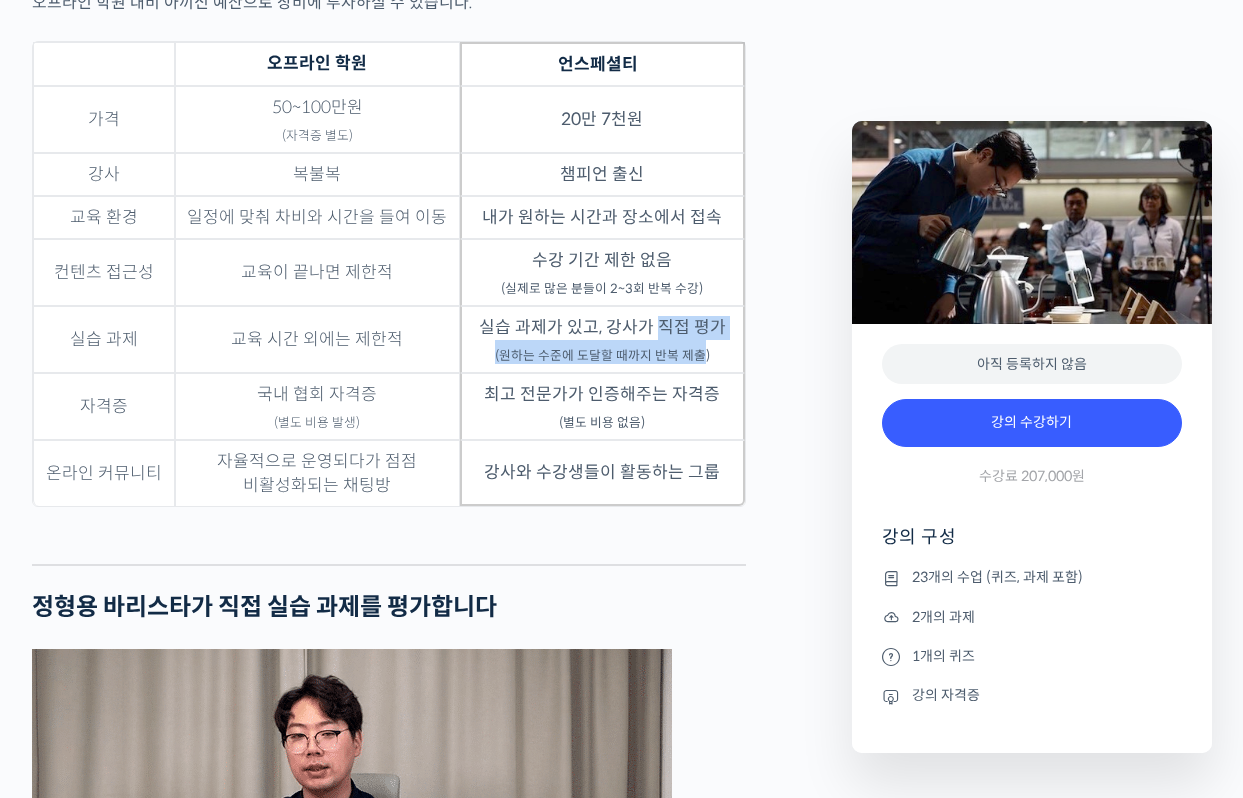 click on "실습 과제가 있고, 강사가 직접 평가 (원하는 수준에 도달할 때까지 반복 제출)" at bounding box center [602, 339] 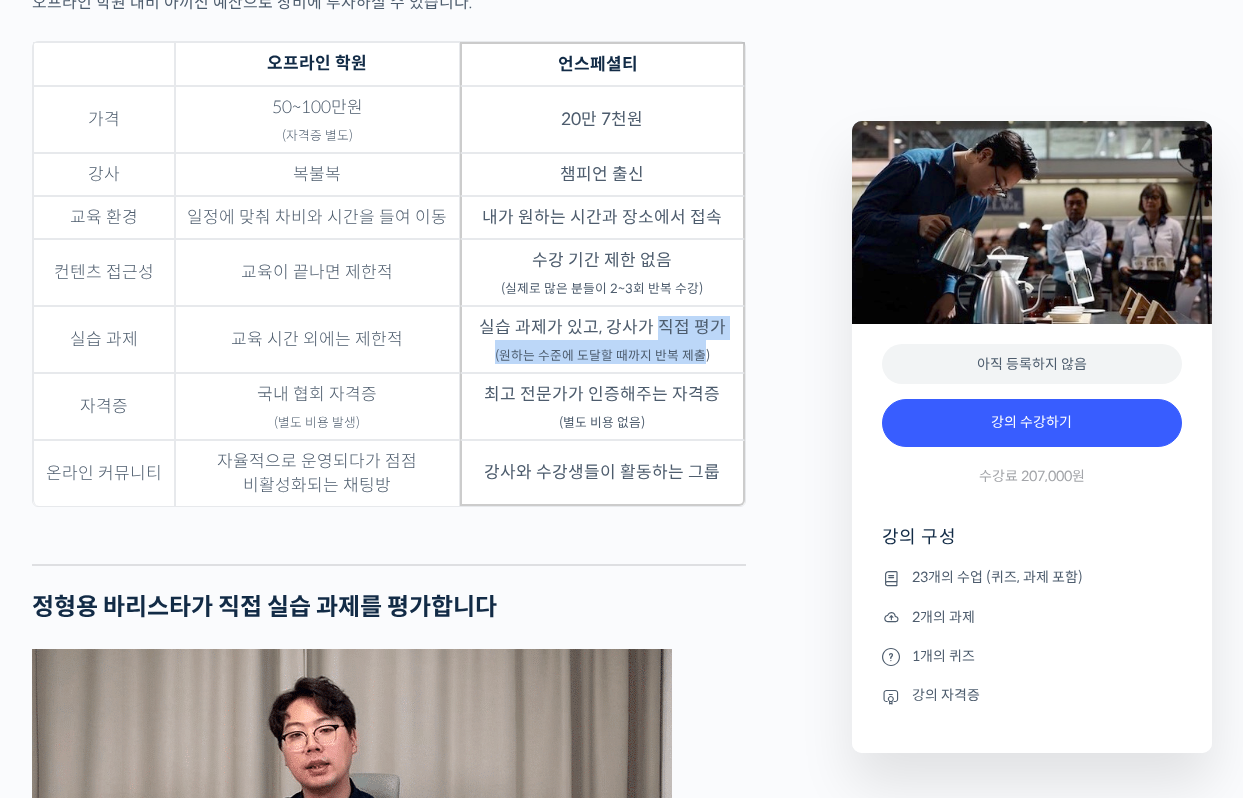 click on "실습 과제가 있고, 강사가 직접 평가 (원하는 수준에 도달할 때까지 반복 제출)" at bounding box center [602, 339] 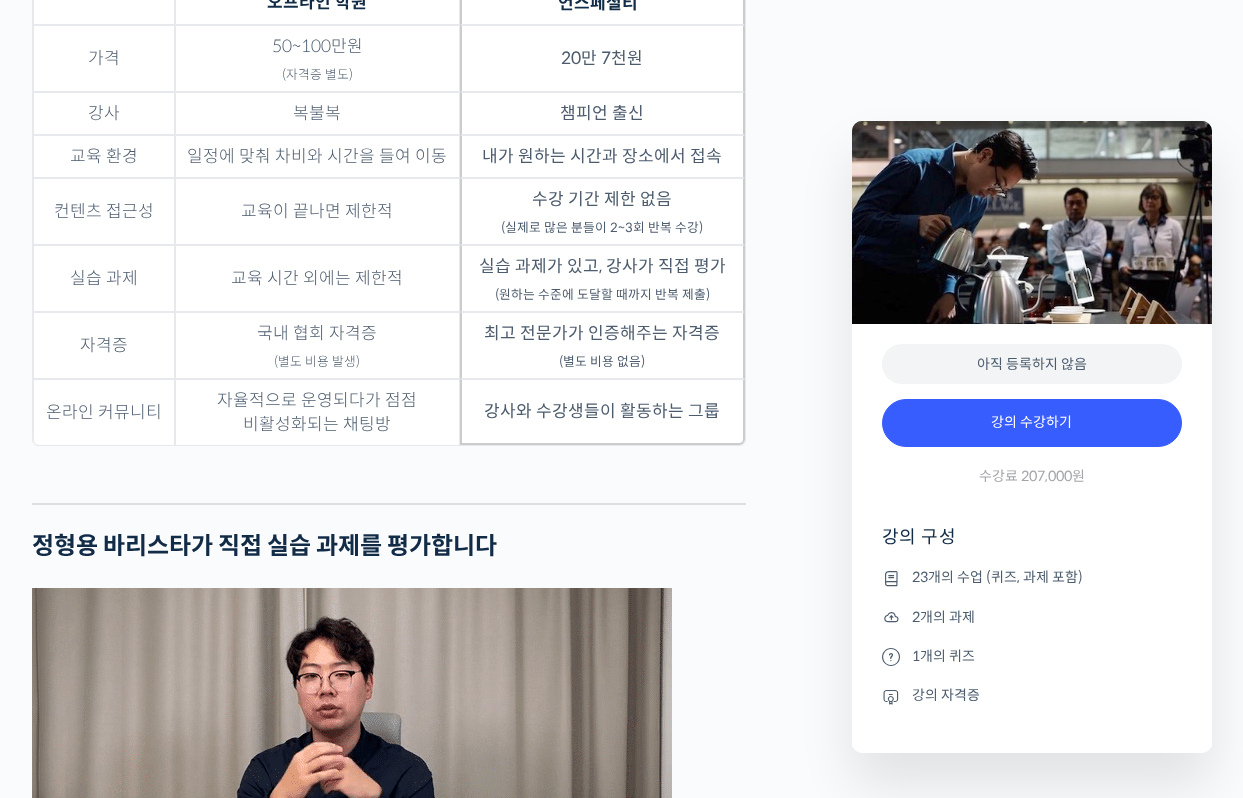 scroll, scrollTop: 6374, scrollLeft: 0, axis: vertical 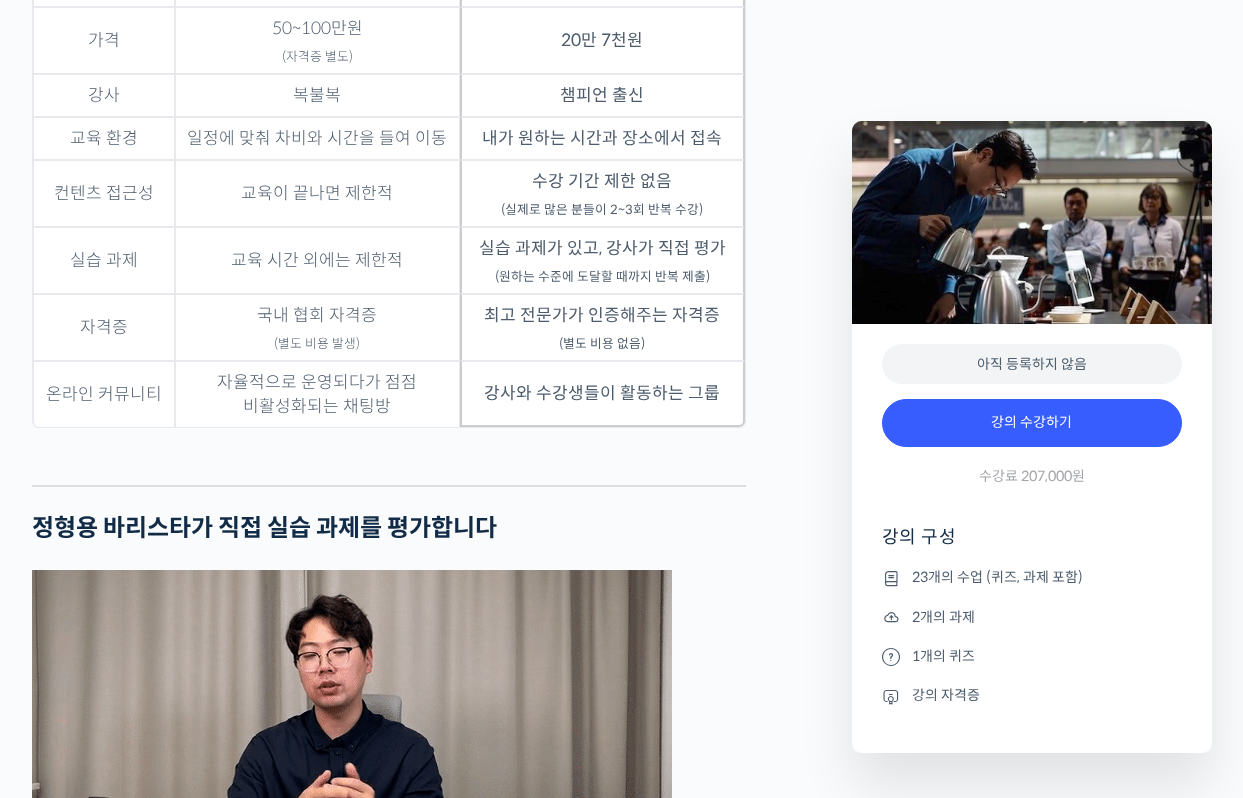drag, startPoint x: 536, startPoint y: 341, endPoint x: 610, endPoint y: 342, distance: 74.00676 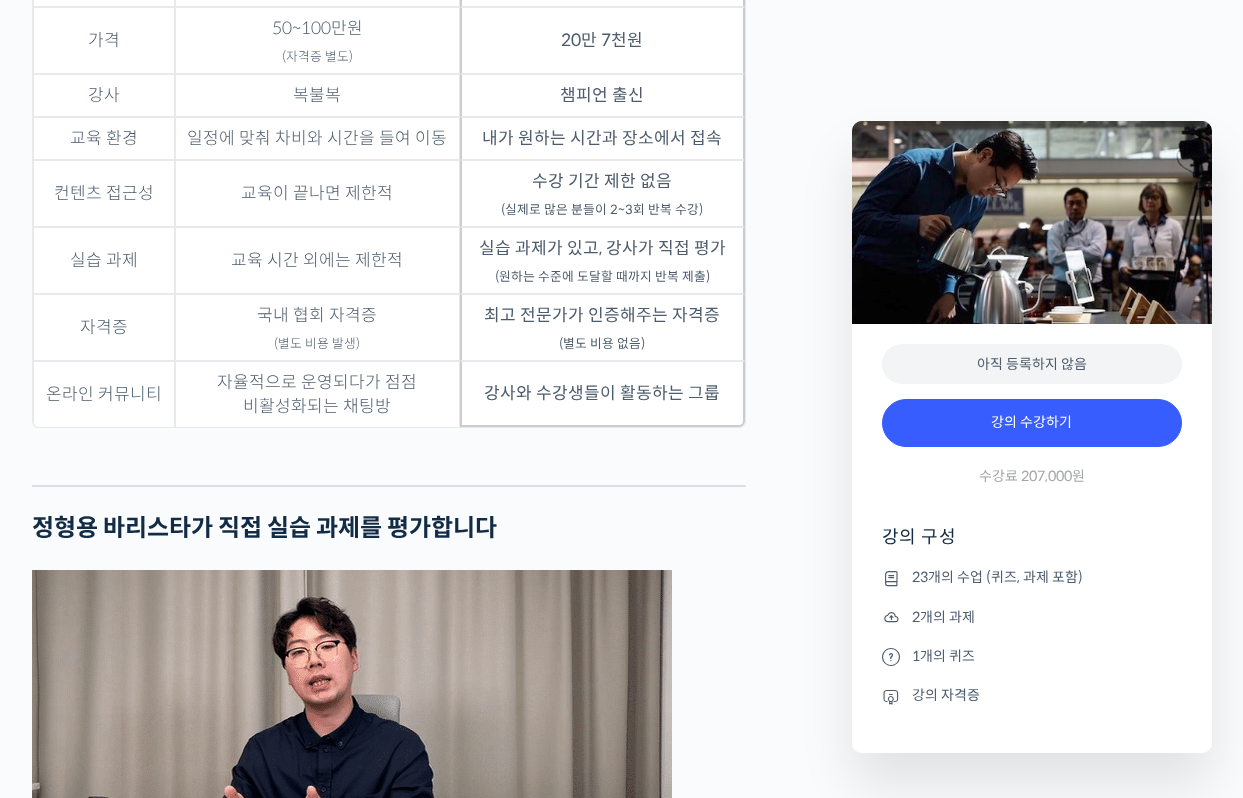 click on "(원하는 수준에 도달할 때까지 반복 제출)" at bounding box center (602, 277) 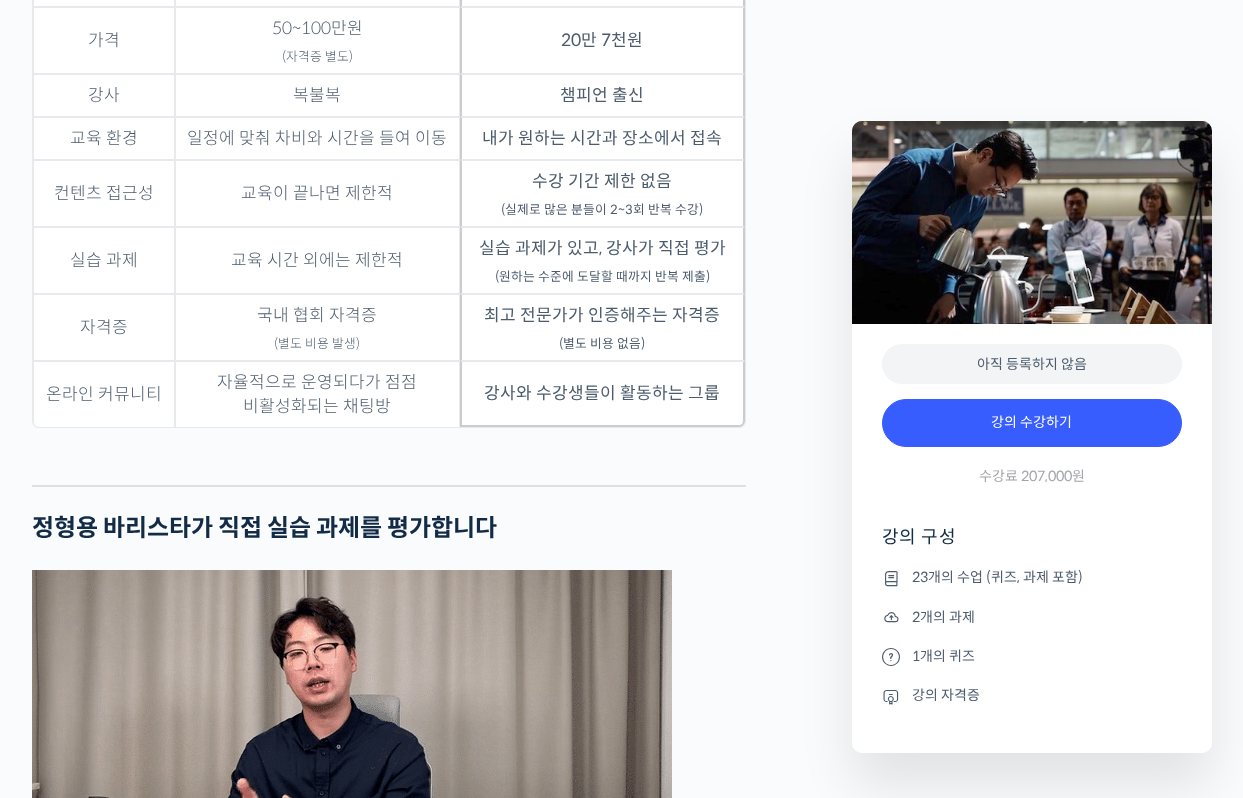 click on "(원하는 수준에 도달할 때까지 반복 제출)" at bounding box center (602, 277) 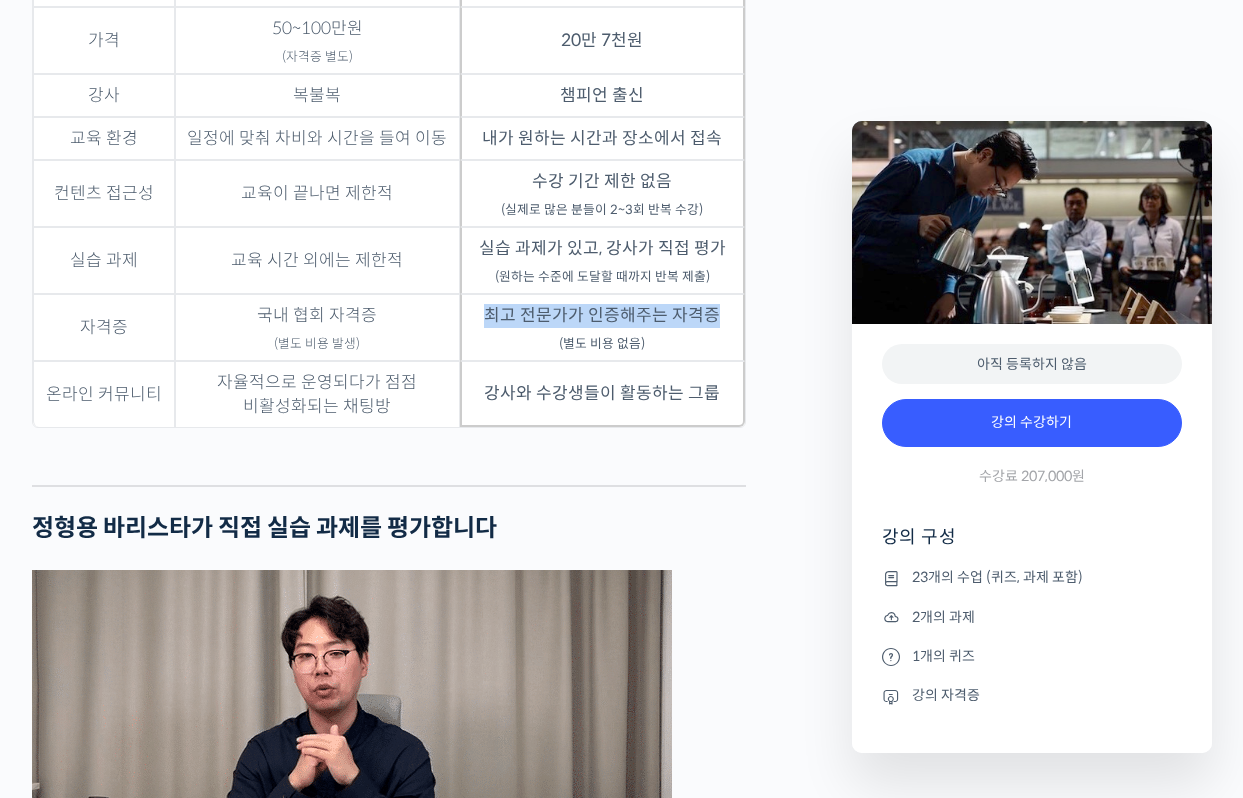 drag, startPoint x: 489, startPoint y: 376, endPoint x: 720, endPoint y: 382, distance: 231.07791 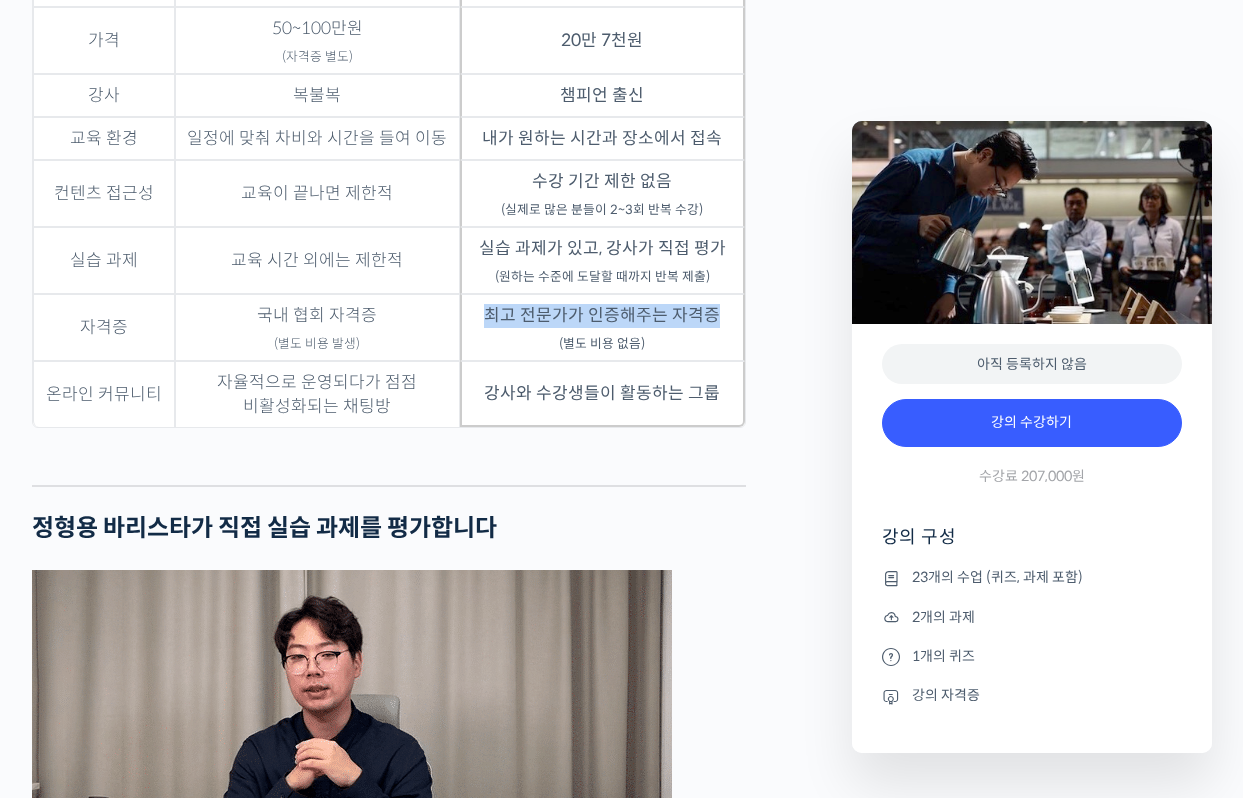 click on "최고 전문가가 인증해주는 자격증 (별도 비용 없음)" at bounding box center [602, 327] 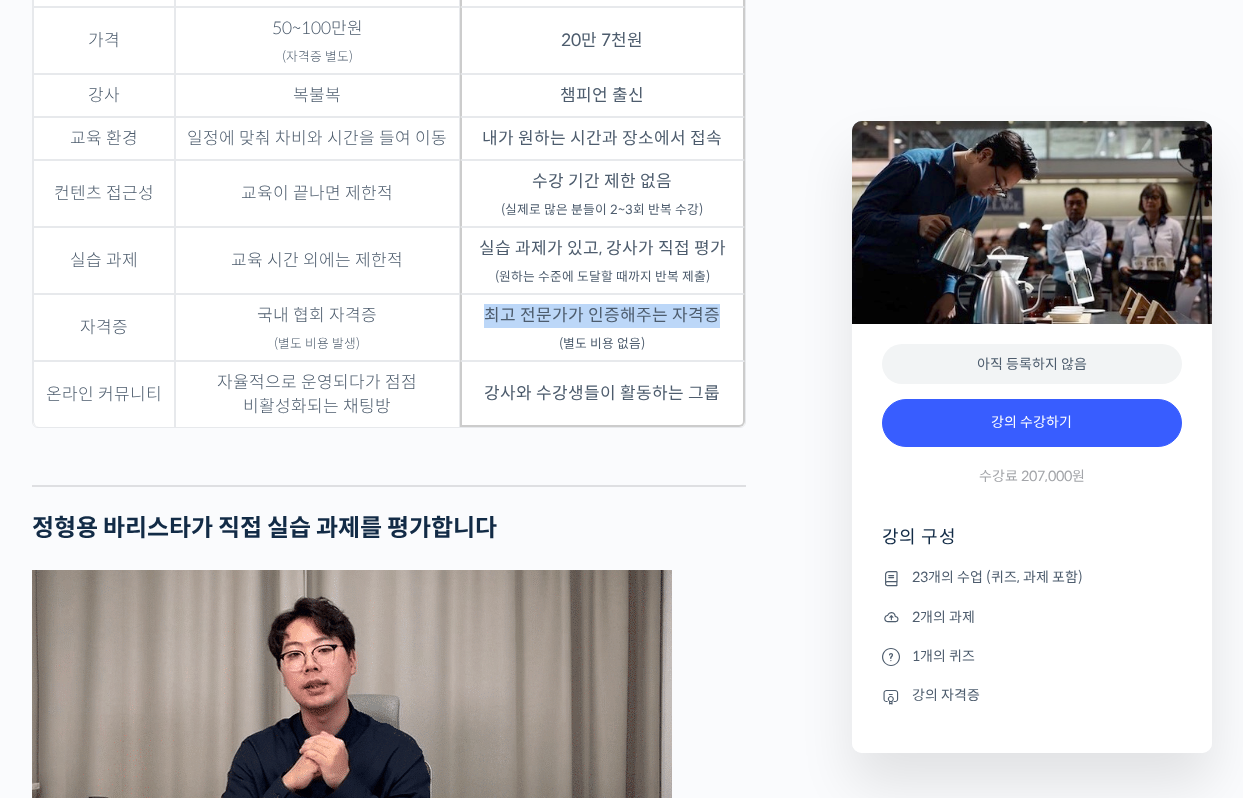 click on "최고 전문가가 인증해주는 자격증 (별도 비용 없음)" at bounding box center [602, 327] 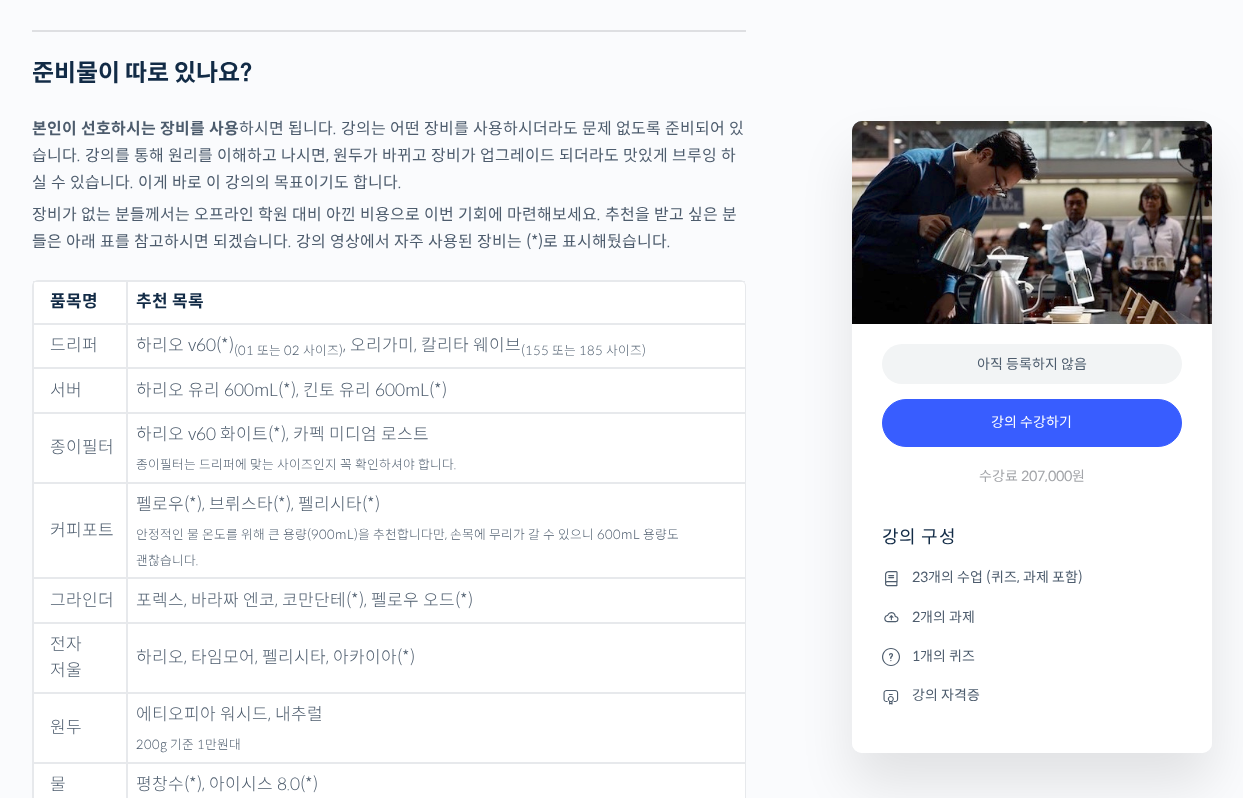 scroll, scrollTop: 9412, scrollLeft: 0, axis: vertical 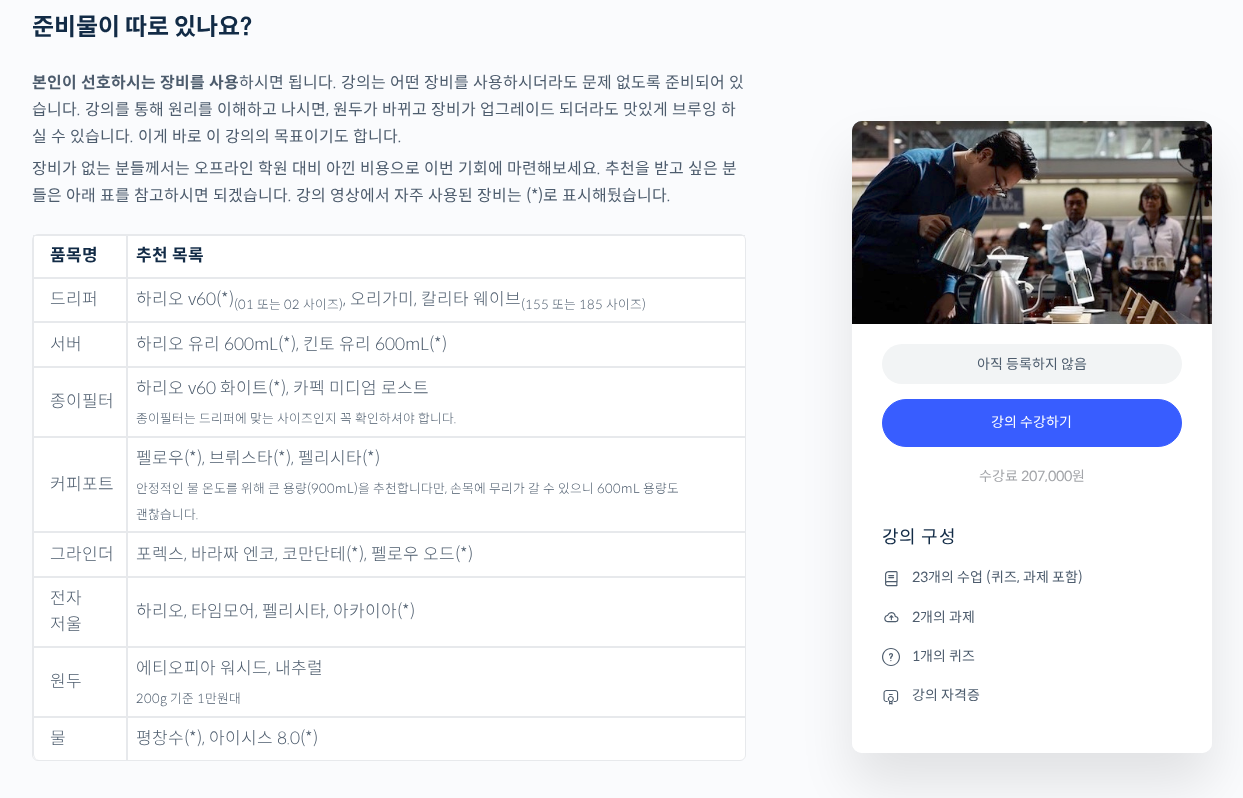 drag, startPoint x: 171, startPoint y: 377, endPoint x: 493, endPoint y: 397, distance: 322.6205 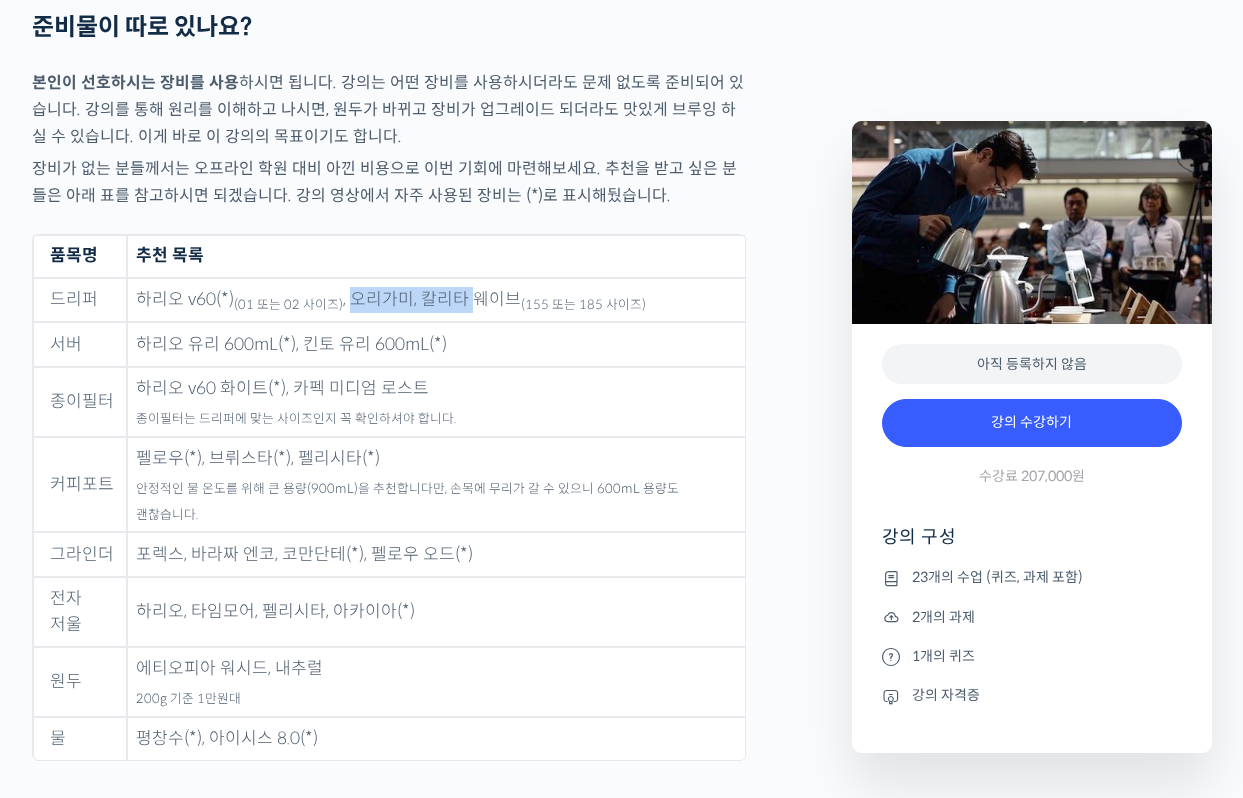 drag, startPoint x: 345, startPoint y: 365, endPoint x: 468, endPoint y: 367, distance: 123.01626 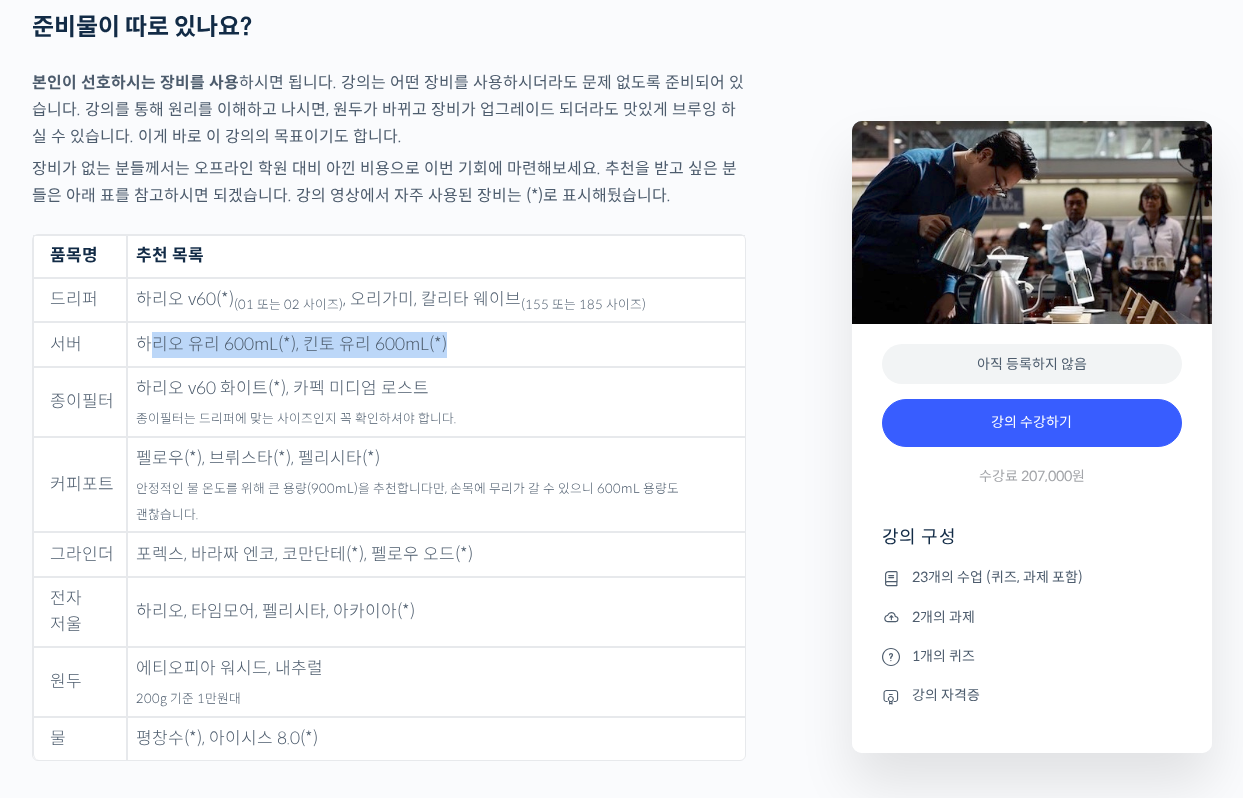 drag, startPoint x: 156, startPoint y: 409, endPoint x: 420, endPoint y: 423, distance: 264.37094 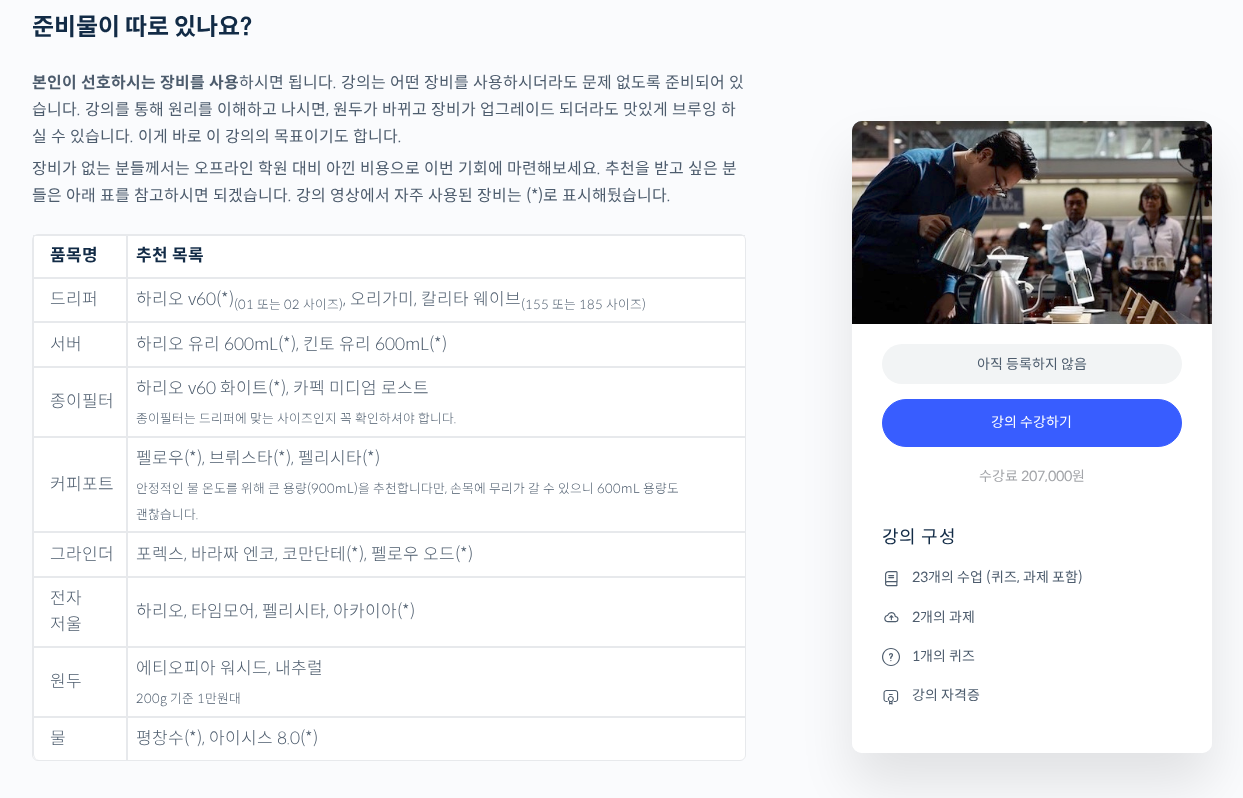 click on "하리오 v60 화이트(*), 카펙 미디엄 로스트 종이필터는 드리퍼에 맞는 사이즈인지 꼭 확인하셔야 합니다." at bounding box center [436, 402] 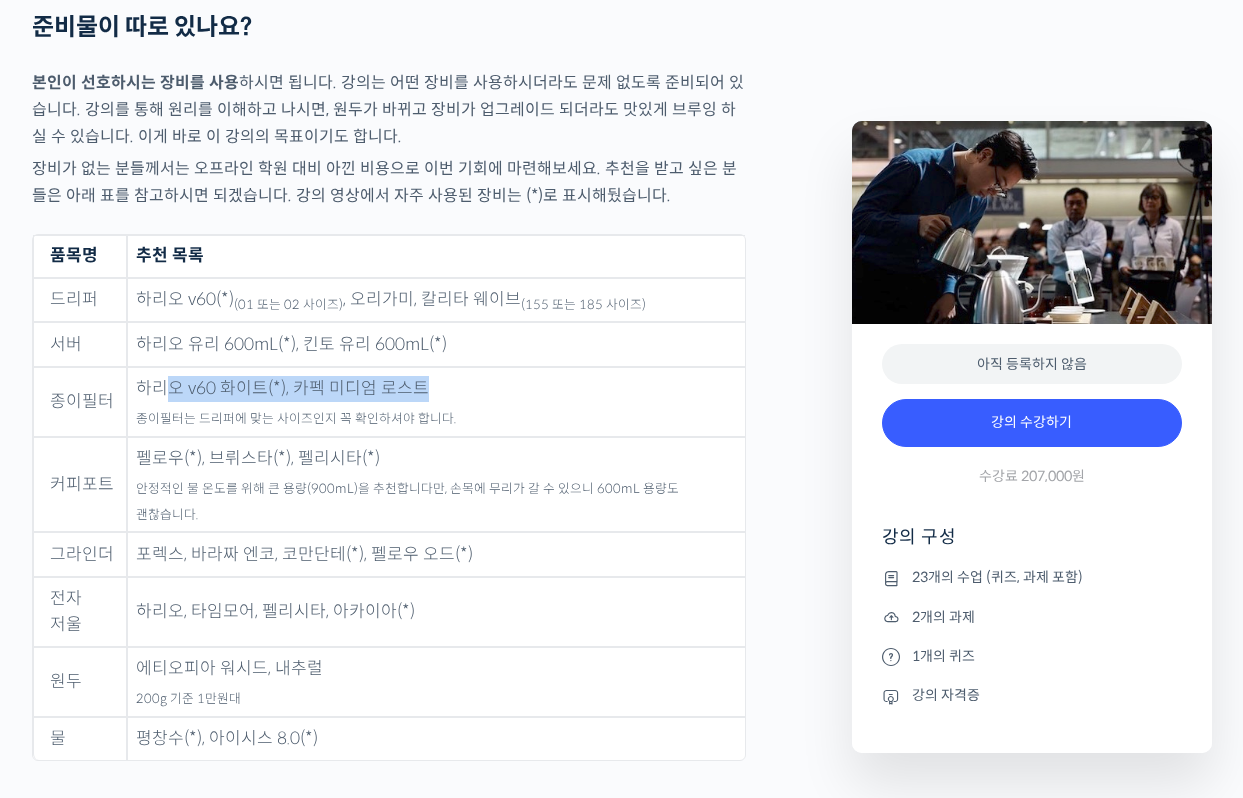 drag, startPoint x: 419, startPoint y: 448, endPoint x: 164, endPoint y: 453, distance: 255.04901 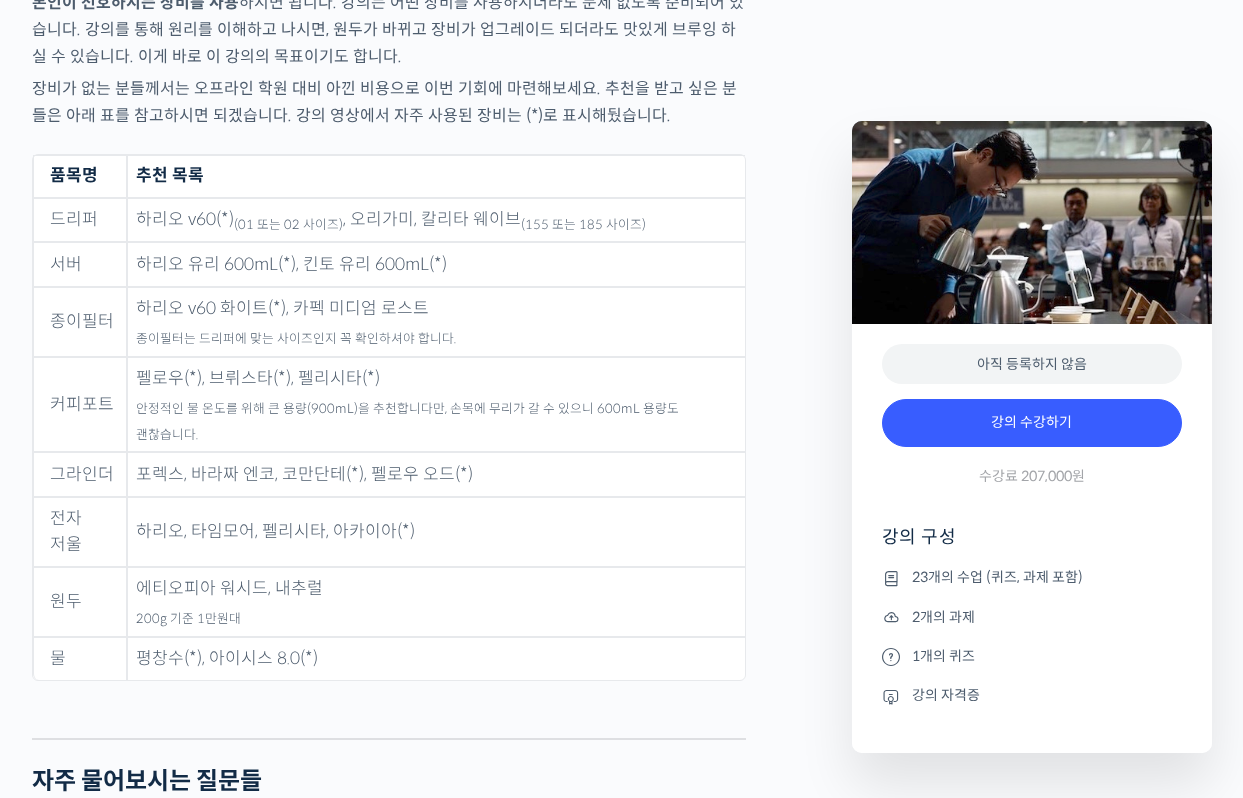 scroll, scrollTop: 9501, scrollLeft: 0, axis: vertical 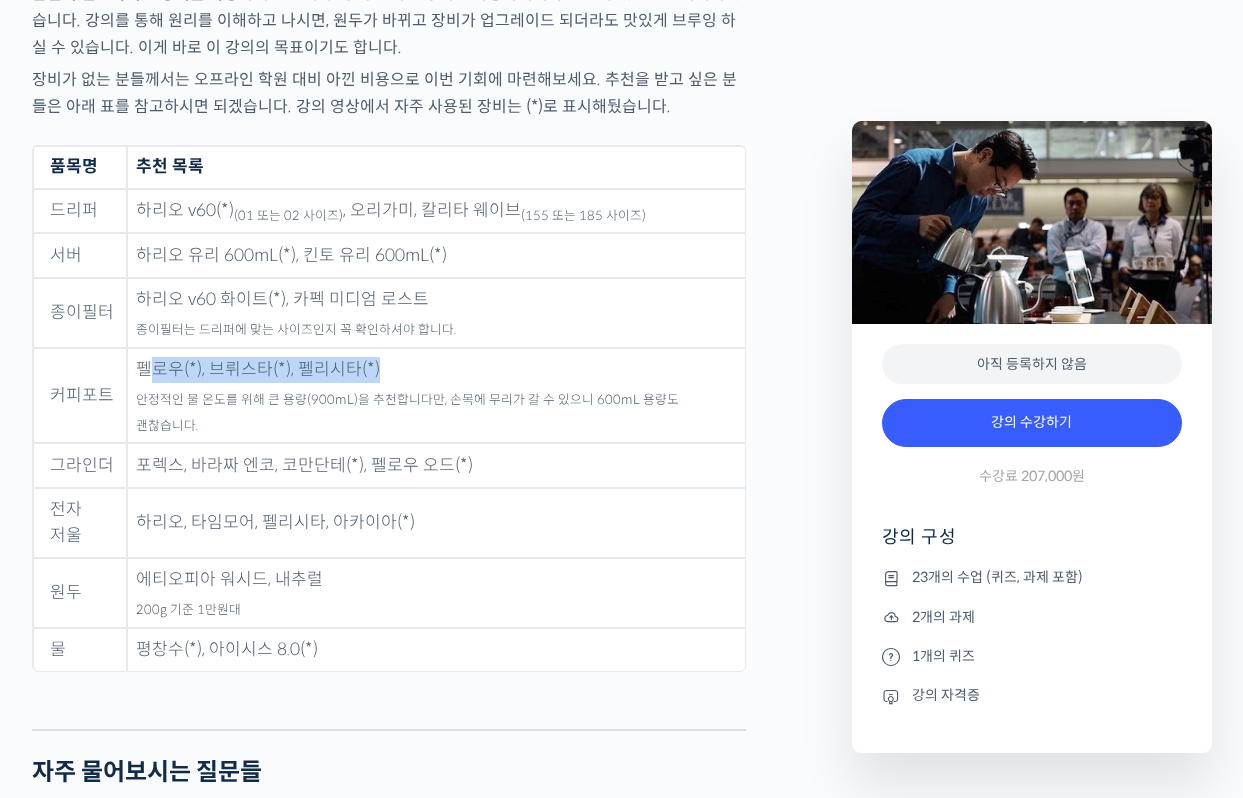 drag, startPoint x: 149, startPoint y: 427, endPoint x: 389, endPoint y: 441, distance: 240.40799 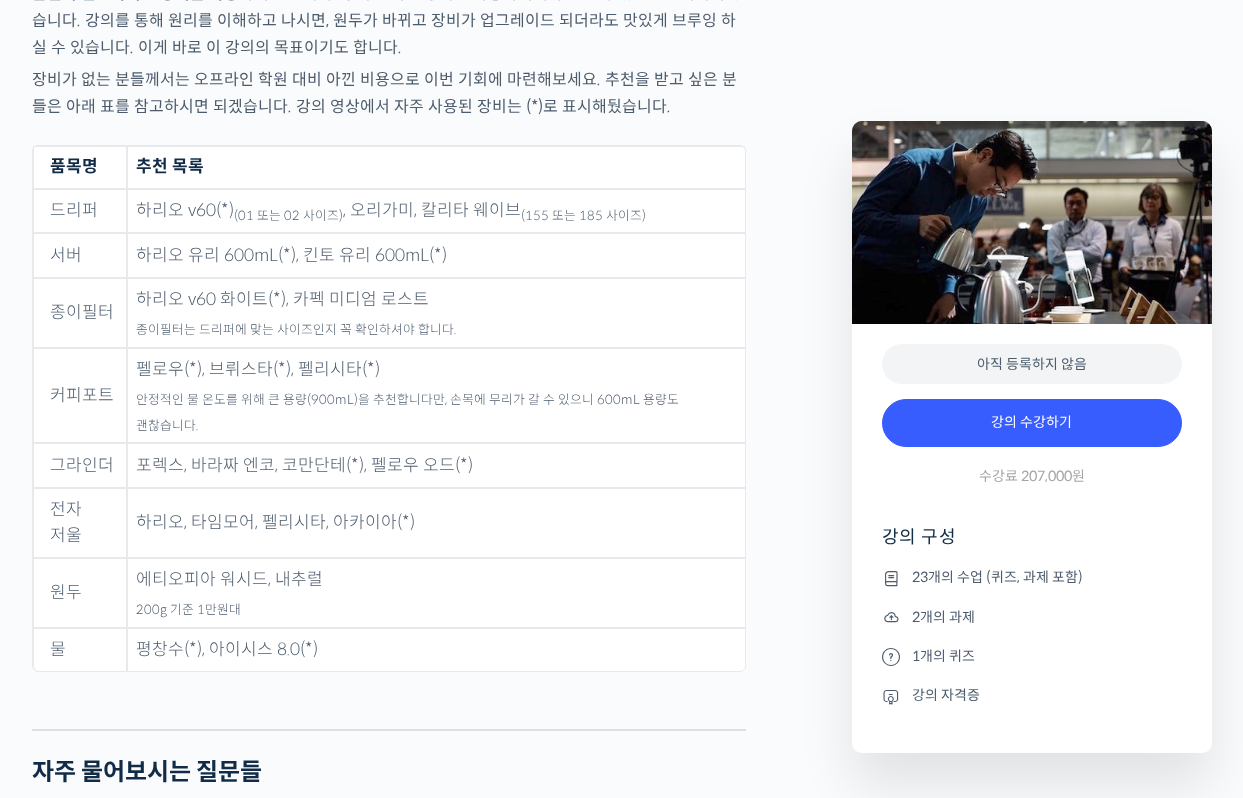 click on "안정적인 물 온도를 위해 큰 용량(900mL)을 추천합니다만, 손목에 무리가 갈 수 있으니 600mL 용량도 괜찮습니다." at bounding box center (407, 413) 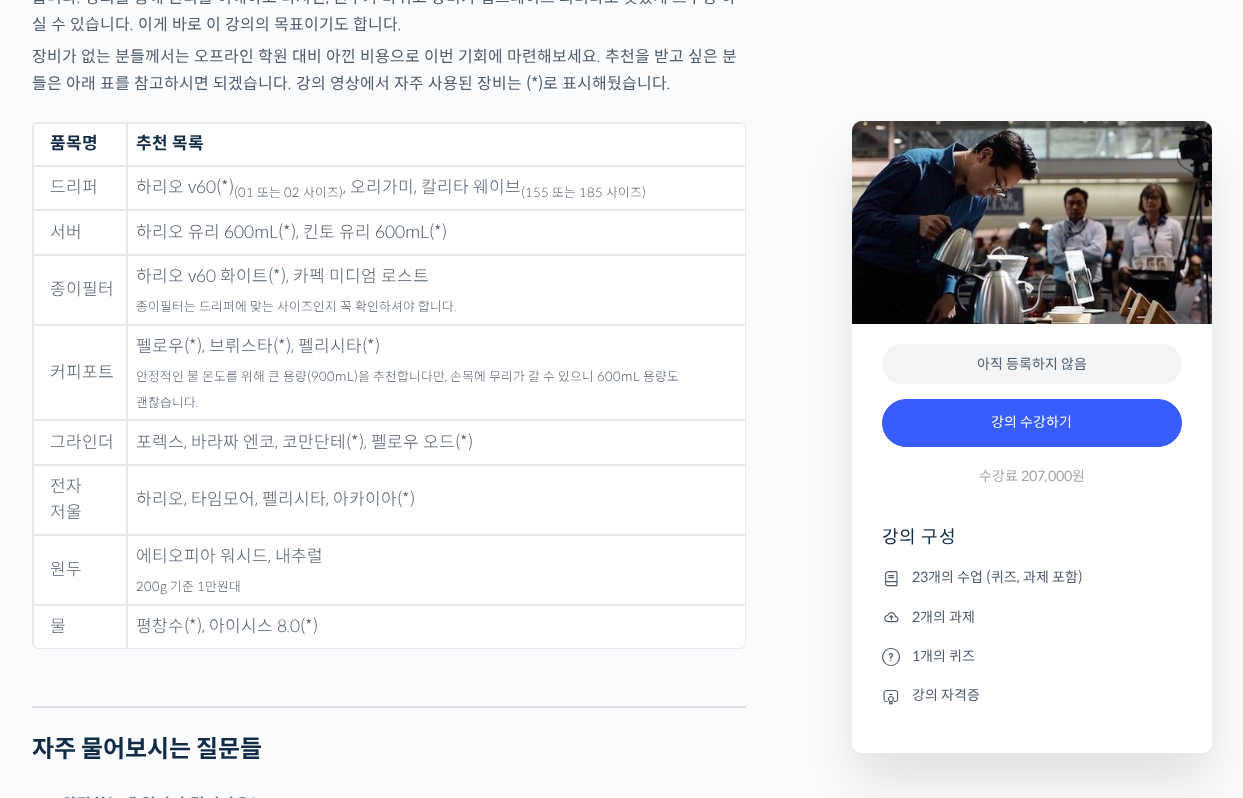 scroll, scrollTop: 9532, scrollLeft: 0, axis: vertical 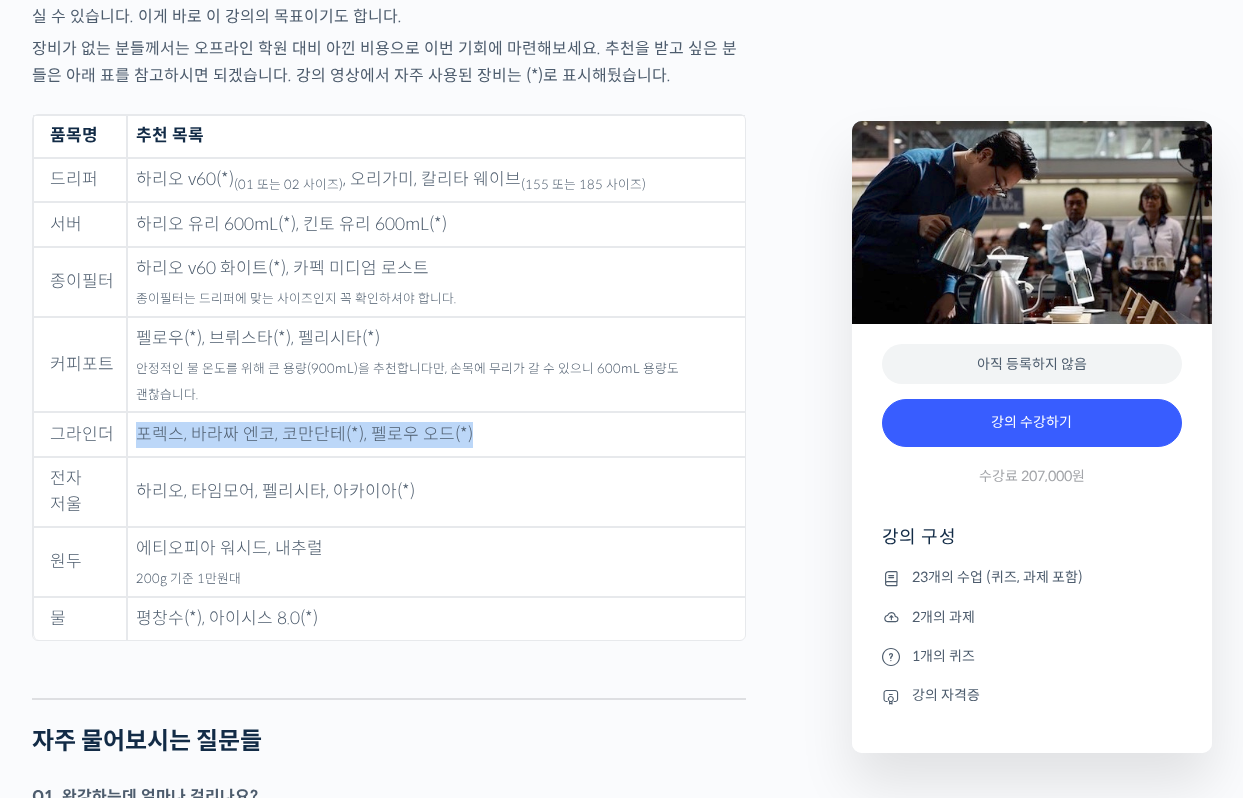 drag, startPoint x: 138, startPoint y: 463, endPoint x: 438, endPoint y: 484, distance: 300.7341 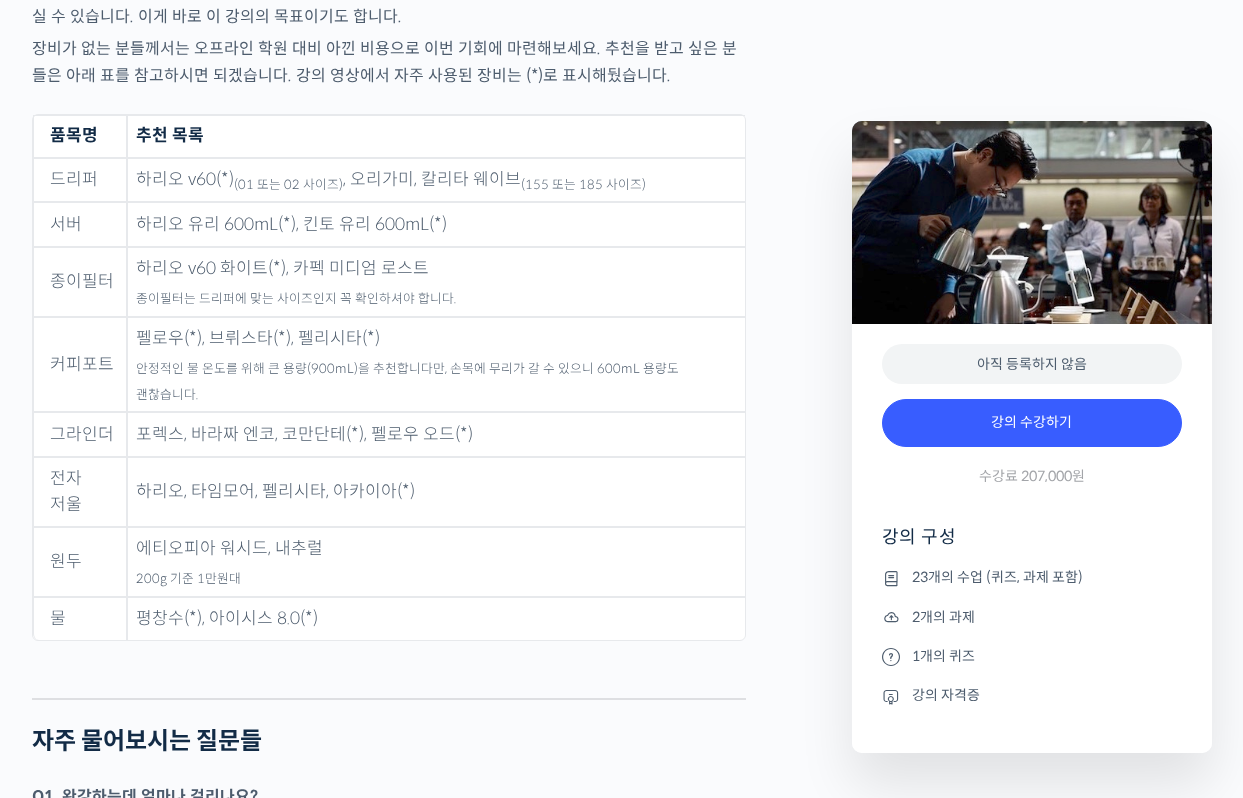 click on "에티오피아 워시드, 내추럴 200g 기준 1만원대" at bounding box center [436, 562] 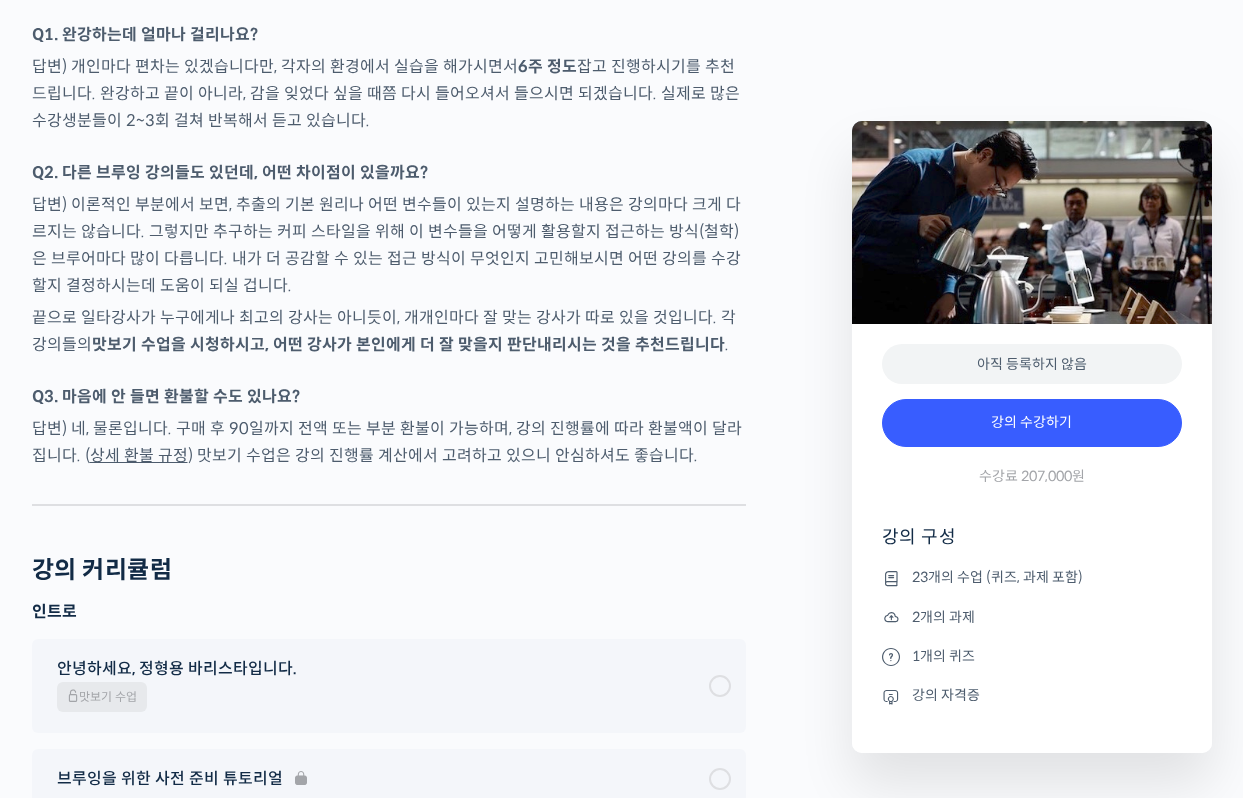 scroll, scrollTop: 10310, scrollLeft: 0, axis: vertical 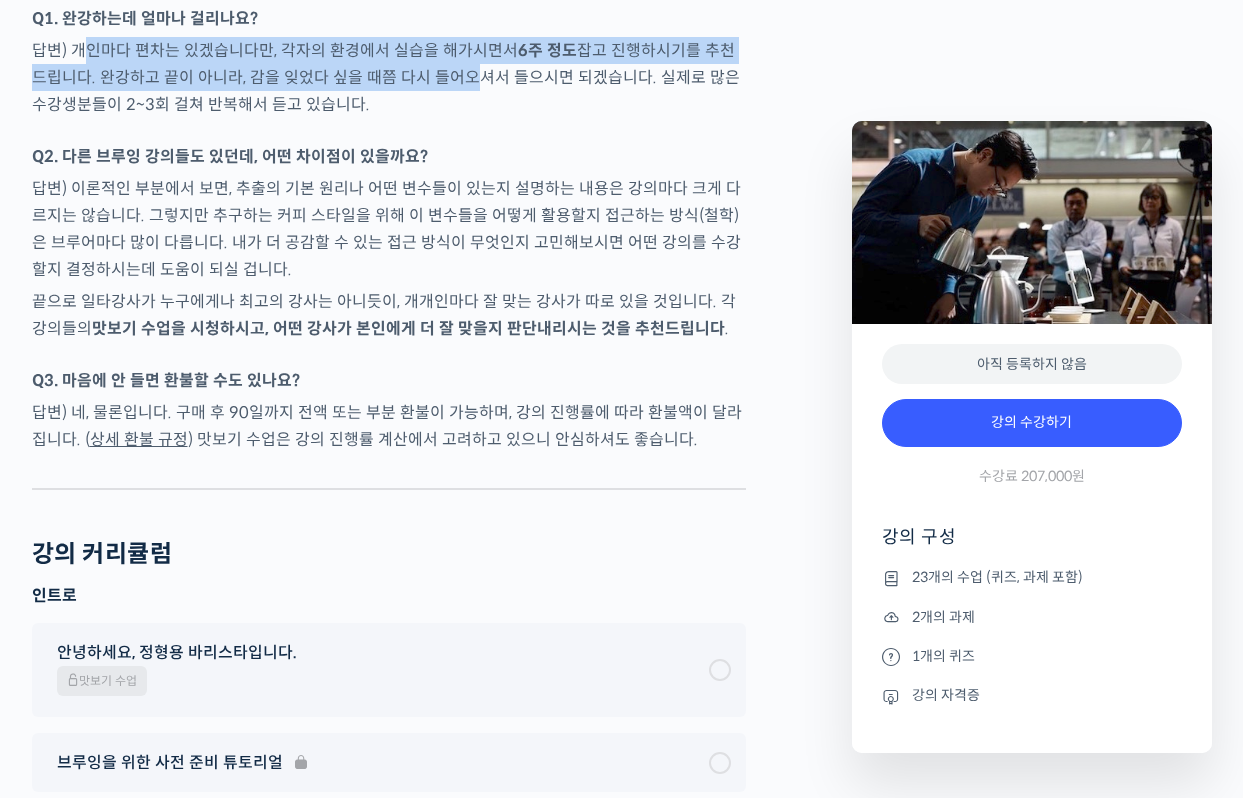 drag, startPoint x: 82, startPoint y: 45, endPoint x: 439, endPoint y: 72, distance: 358.01956 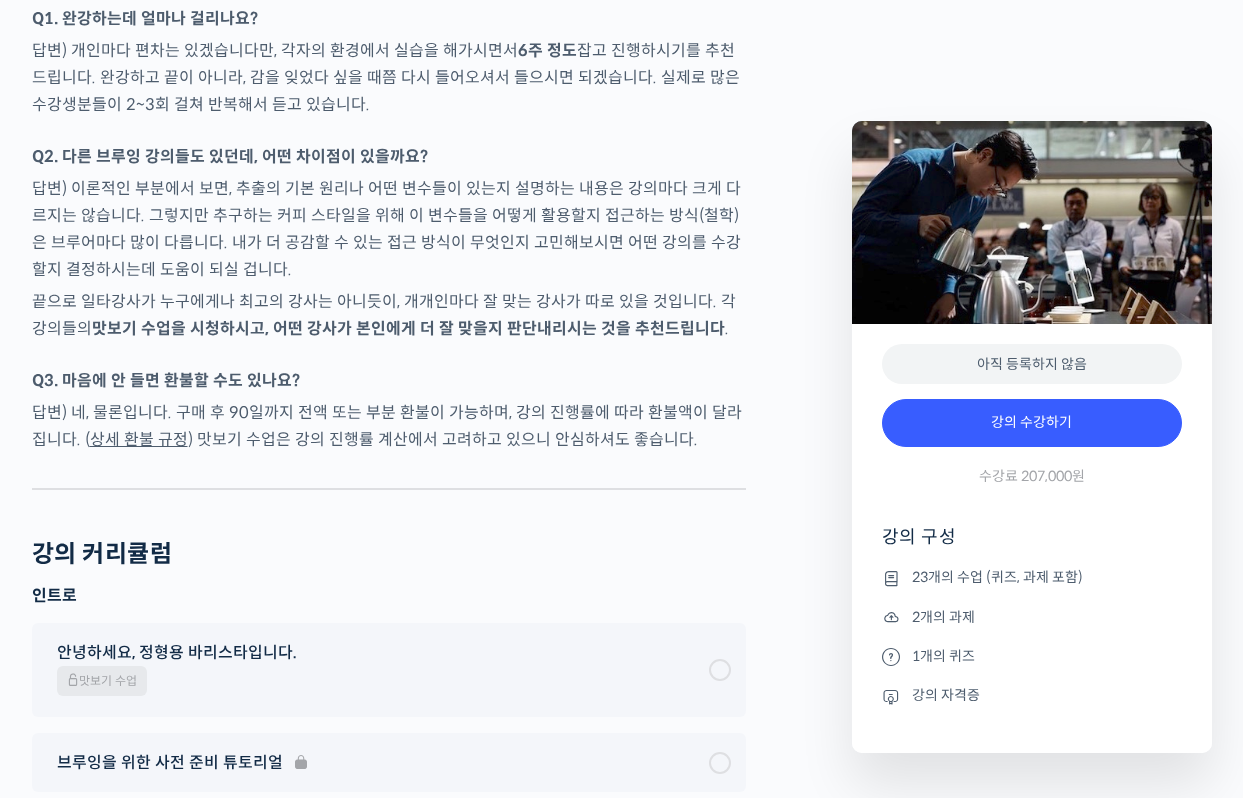 click at bounding box center (389, 133) 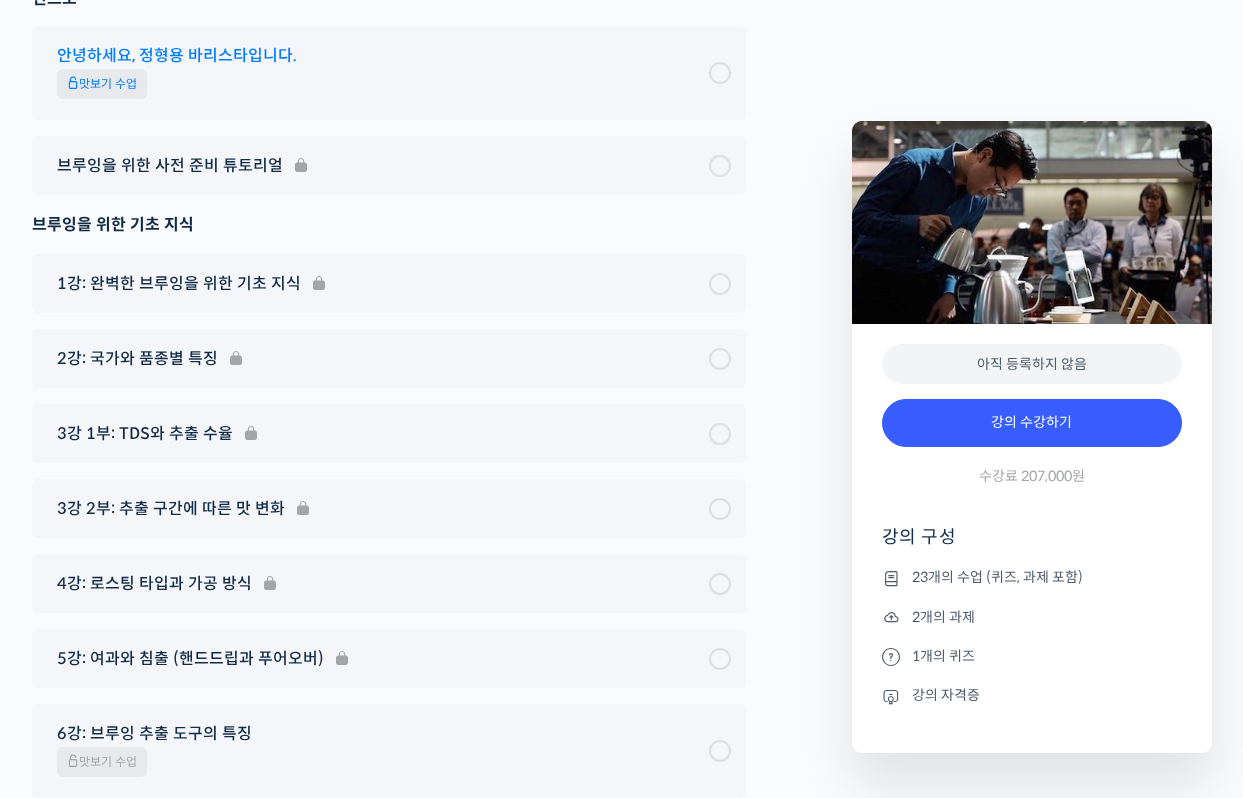 scroll, scrollTop: 10889, scrollLeft: 0, axis: vertical 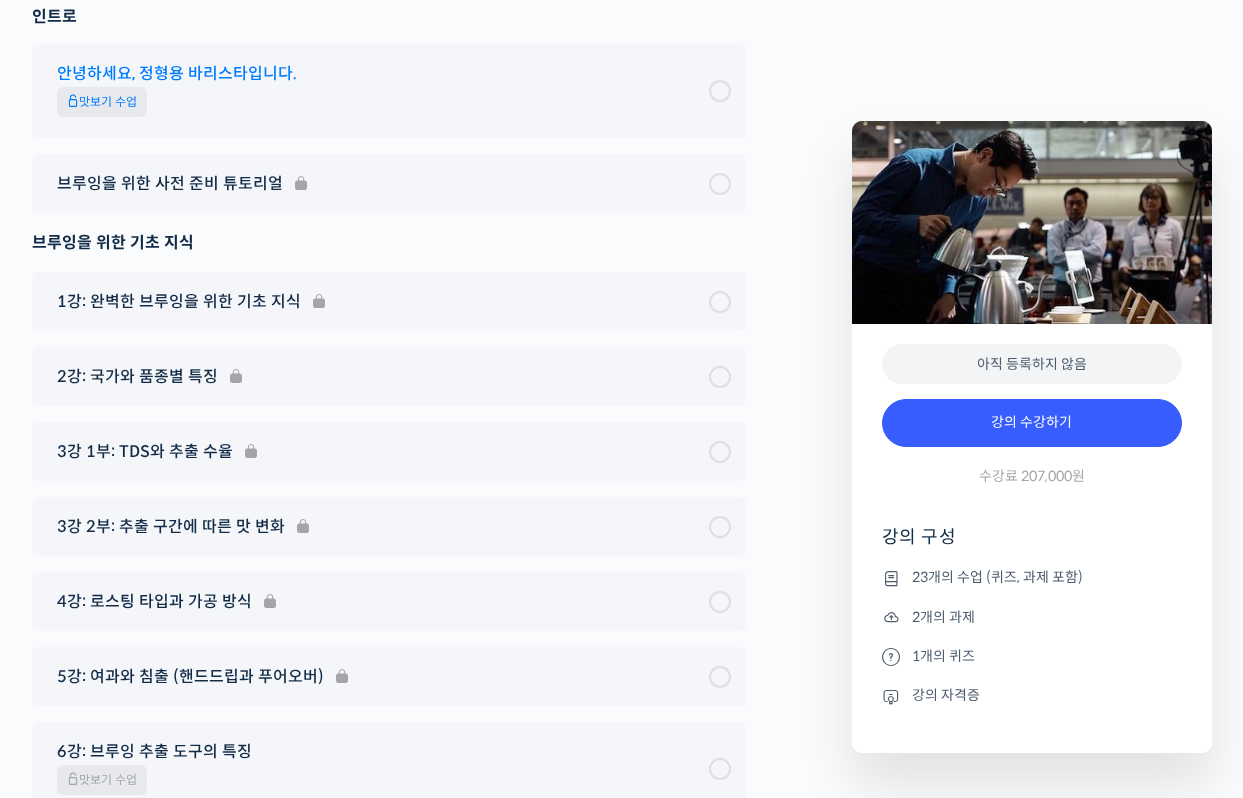 click on "맛보기 수업" at bounding box center [102, 102] 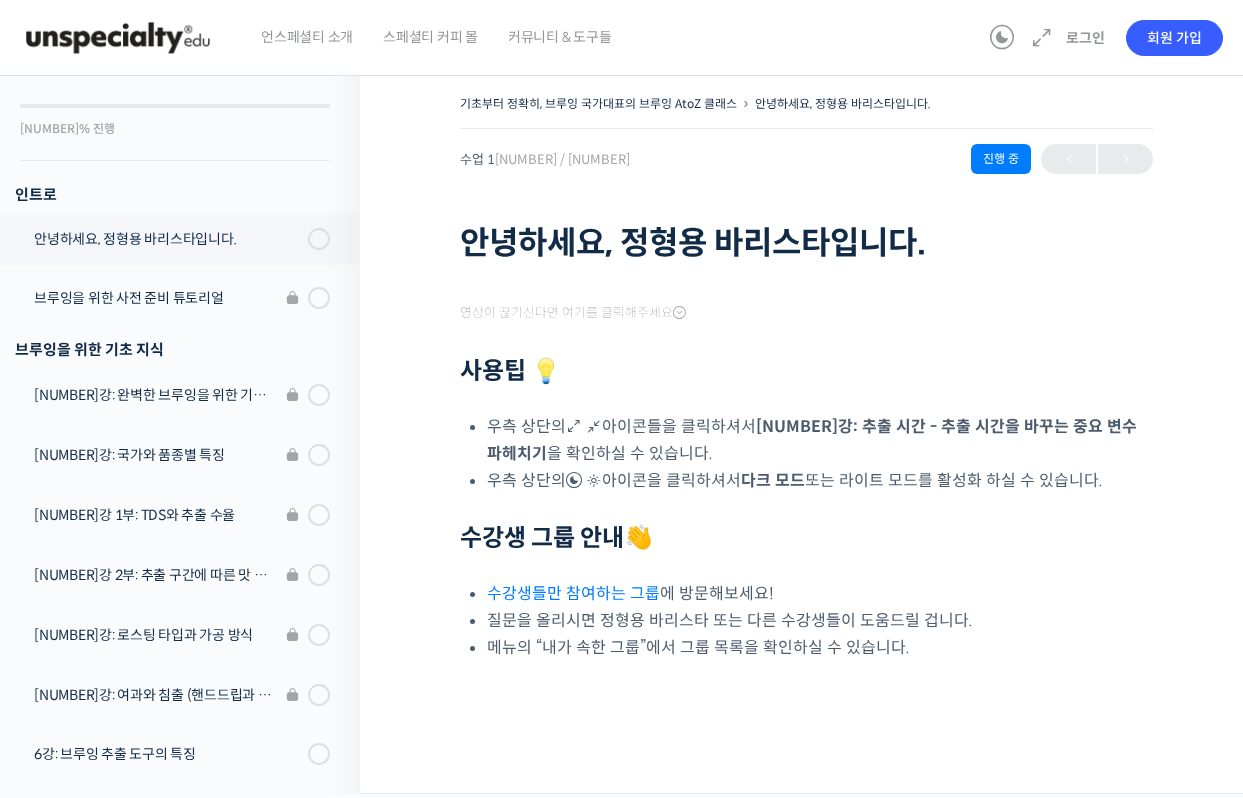 scroll, scrollTop: 0, scrollLeft: 0, axis: both 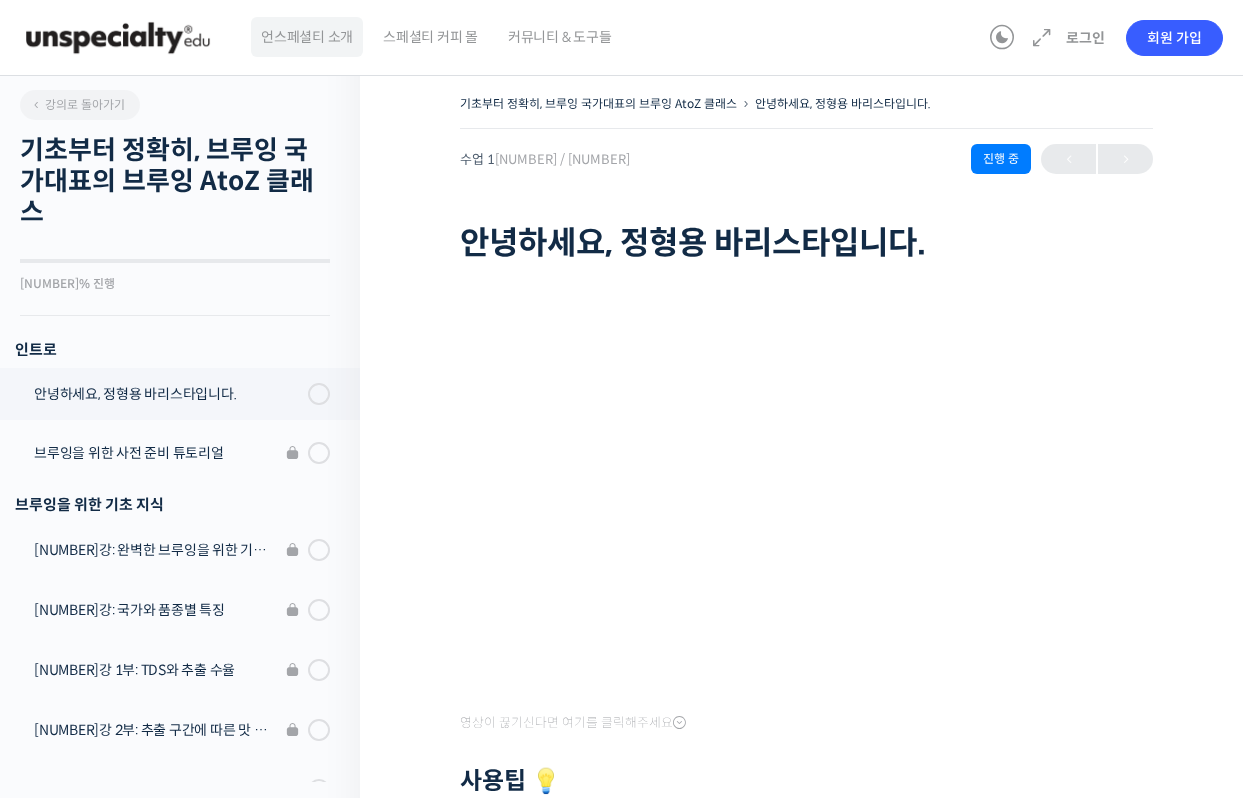 click on "언스페셜티 소개" at bounding box center [307, 37] 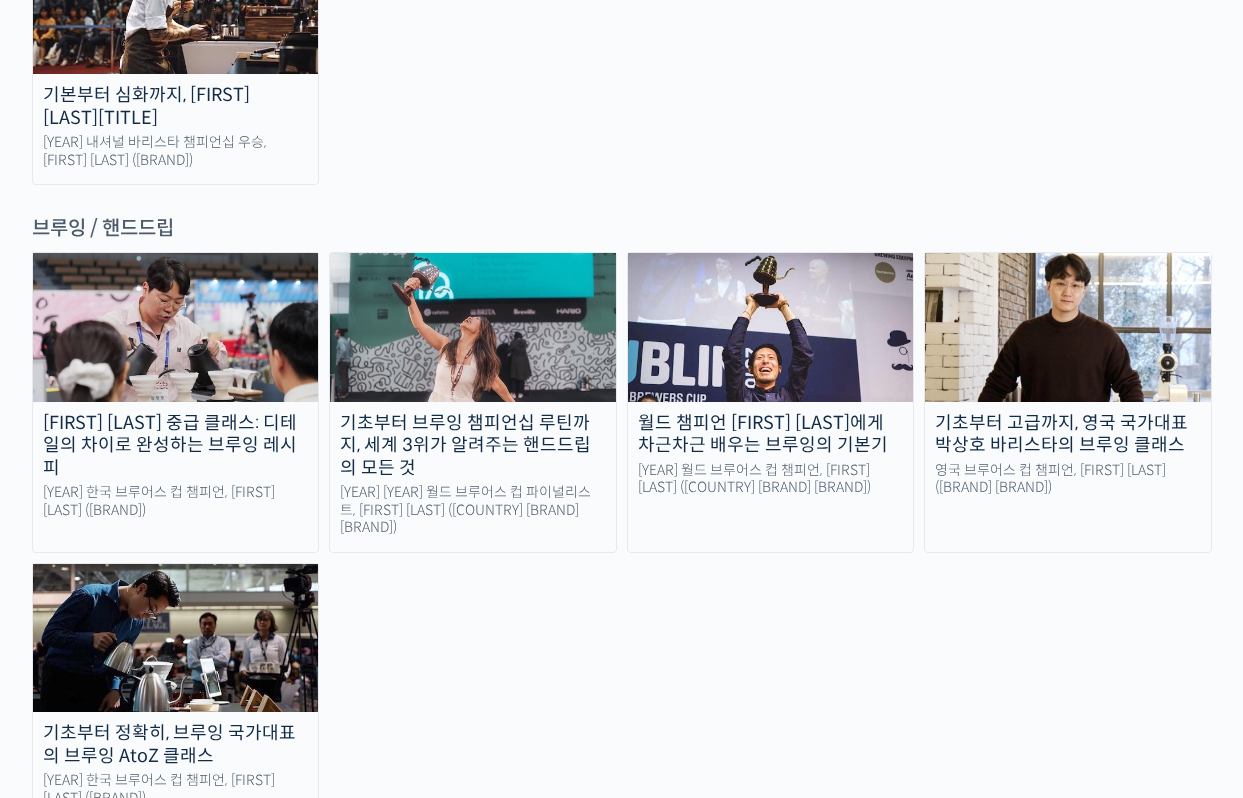 scroll, scrollTop: 3137, scrollLeft: 0, axis: vertical 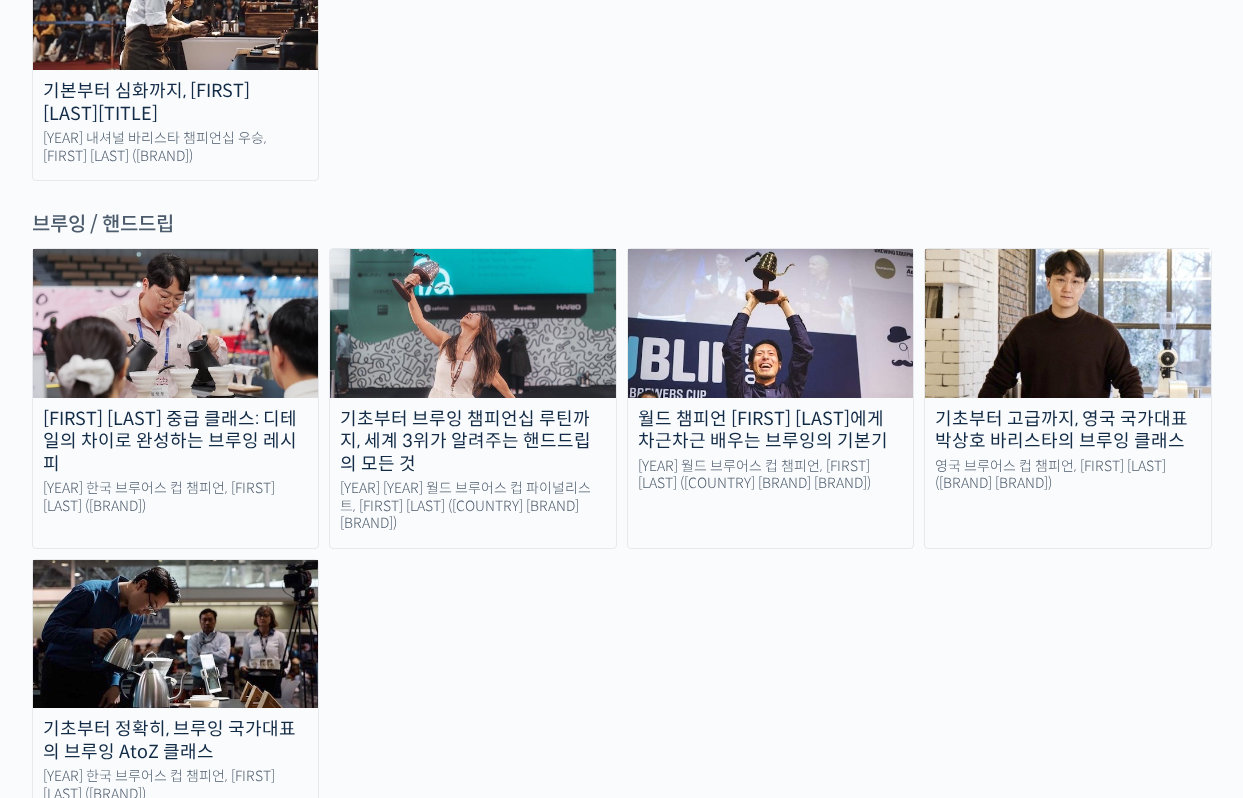 click on "기초부터 고급까지, 영국 국가대표 [FIRST] [LAST][TITLE]
영국 브루어스 컵 챔피언, [FIRST] [LAST] ([BRAND] [BRAND])" at bounding box center [1068, 398] 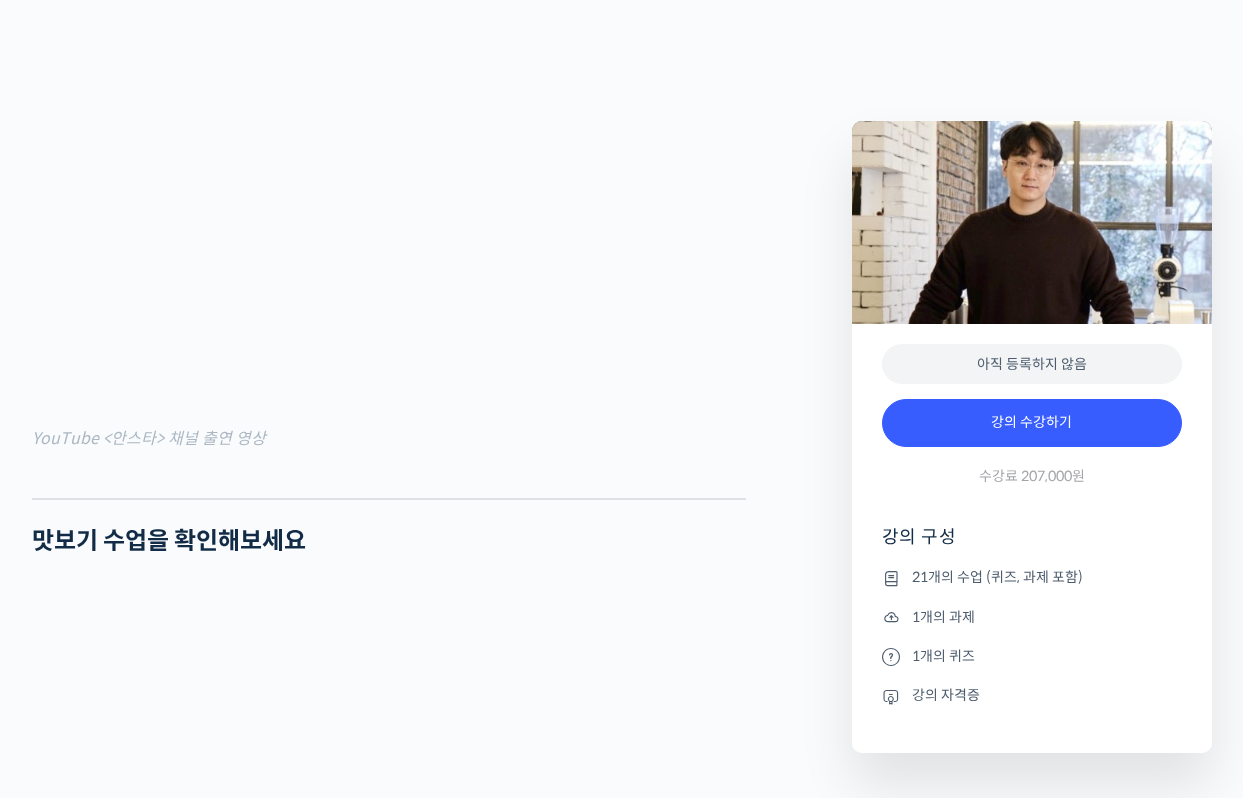 scroll, scrollTop: 1611, scrollLeft: 0, axis: vertical 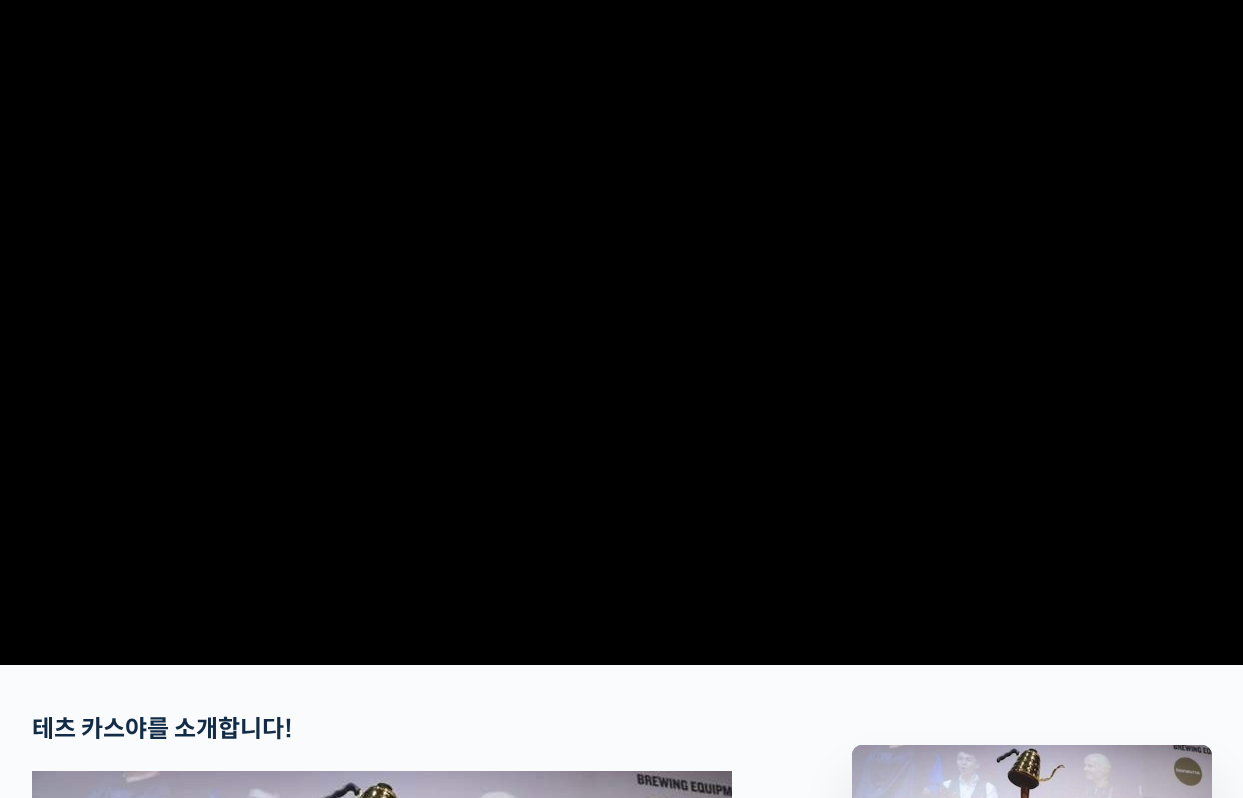click at bounding box center [622, 312] 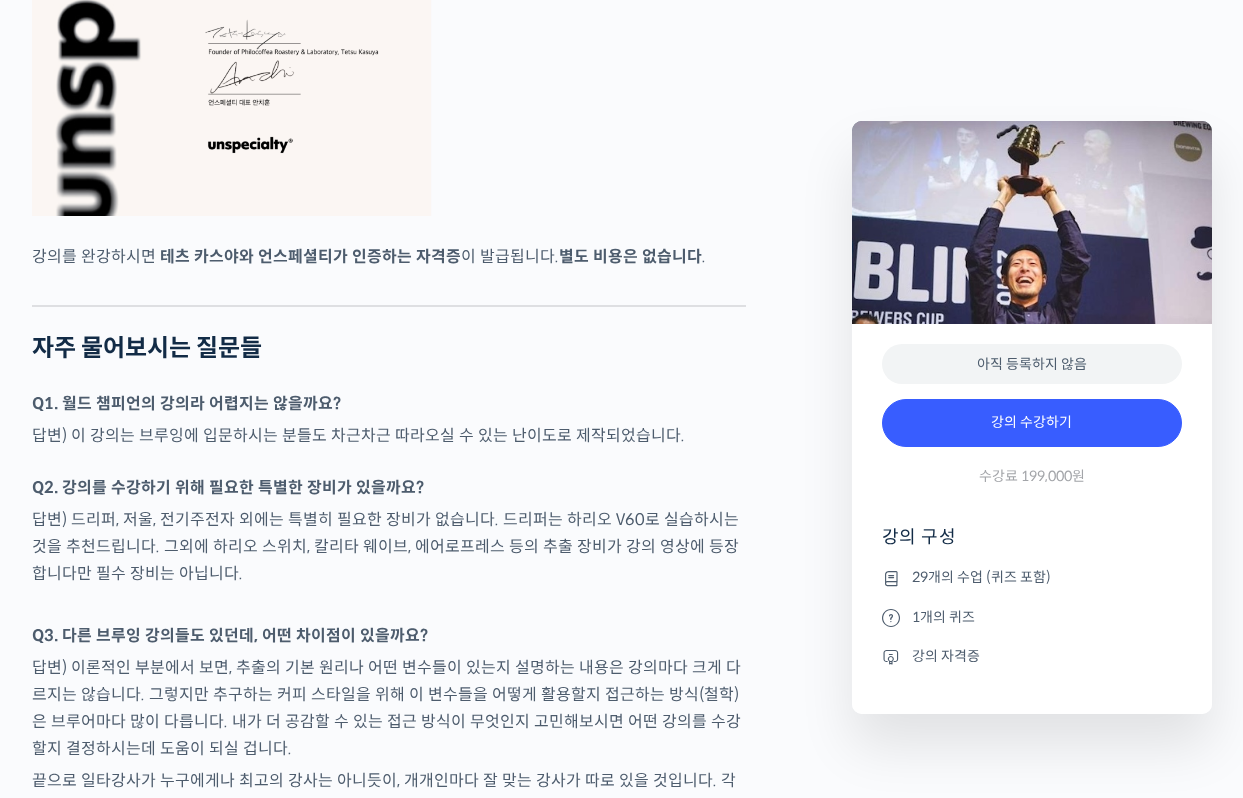 scroll, scrollTop: 7251, scrollLeft: 0, axis: vertical 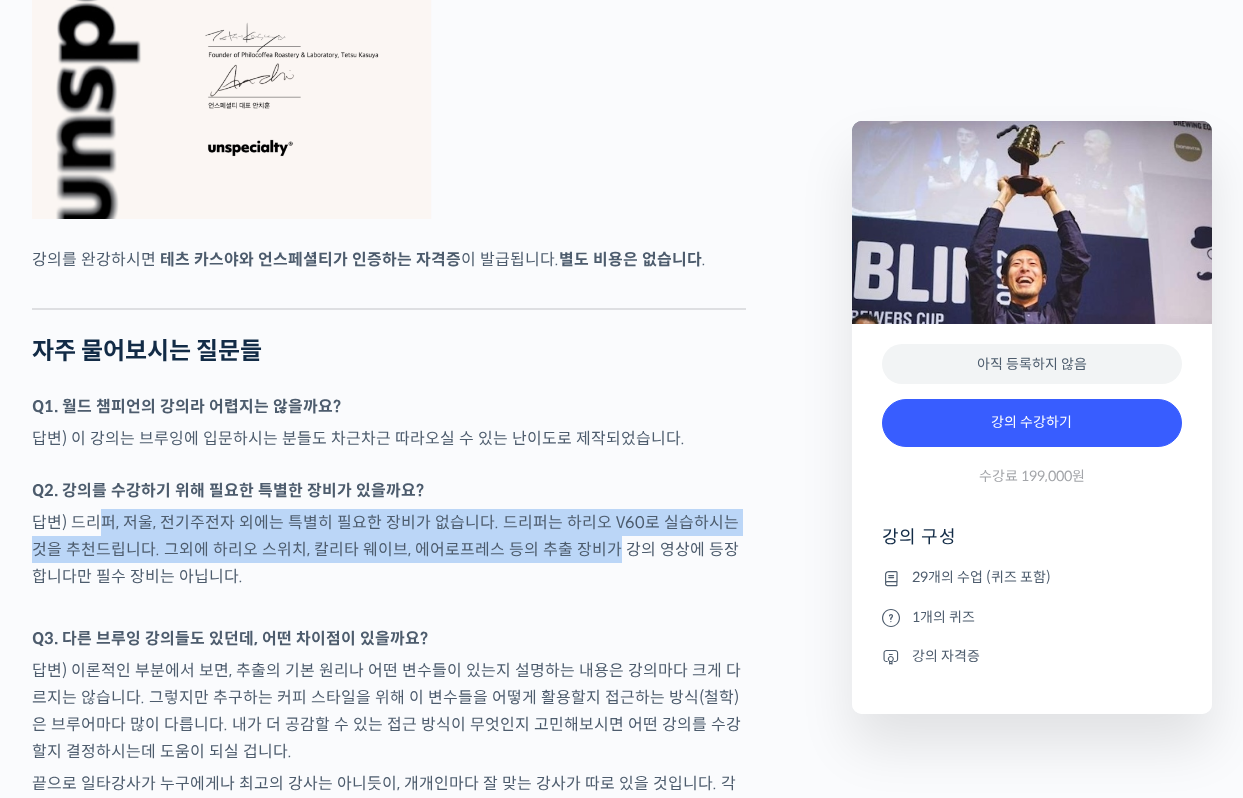drag, startPoint x: 99, startPoint y: 579, endPoint x: 595, endPoint y: 610, distance: 496.9678 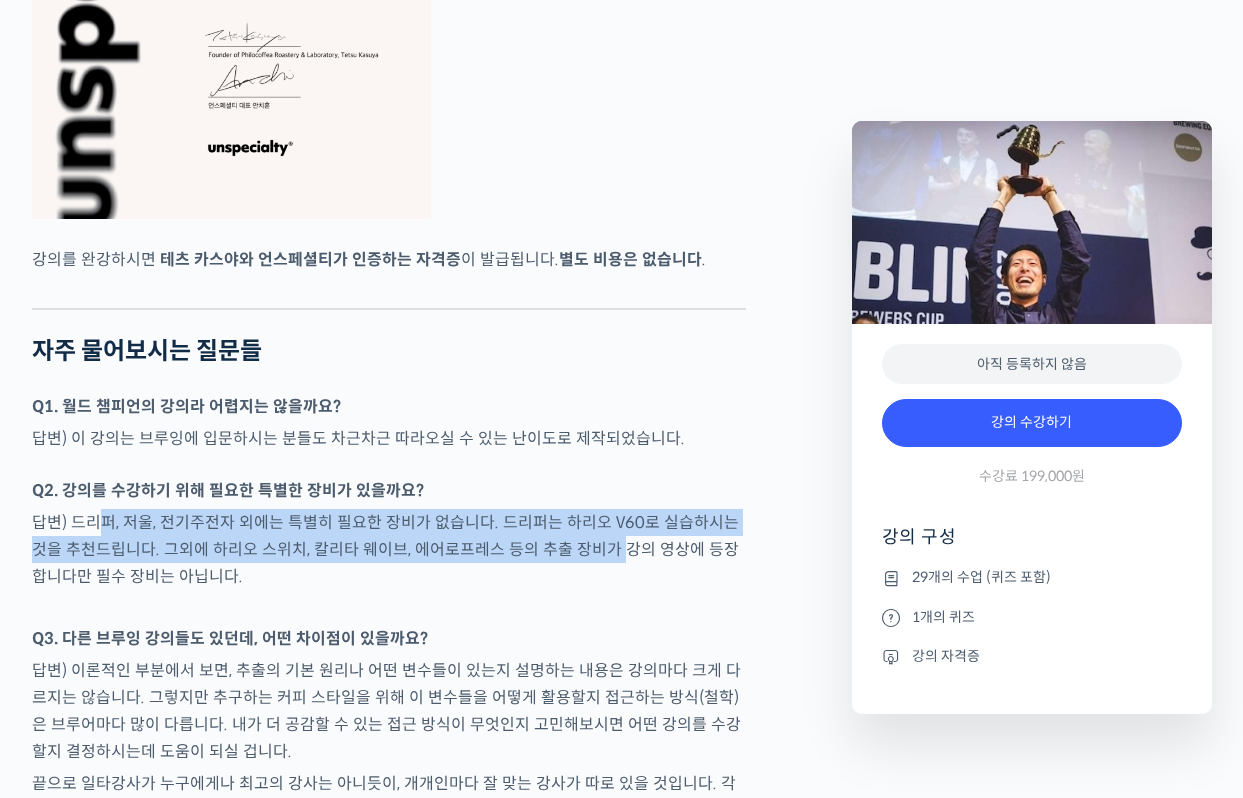 click on "답변) 드리퍼, 저울, 전기주전자 외에는 특별히 필요한 장비가 없습니다. 드리퍼는 하리오 V60로 실습하시는 것을 추천드립니다. 그외에 하리오 스위치, 칼리타 웨이브, 에어로프레스 등의 추출 장비가 강의 영상에 등장합니다만 필수 장비는 아닙니다." at bounding box center [389, 549] 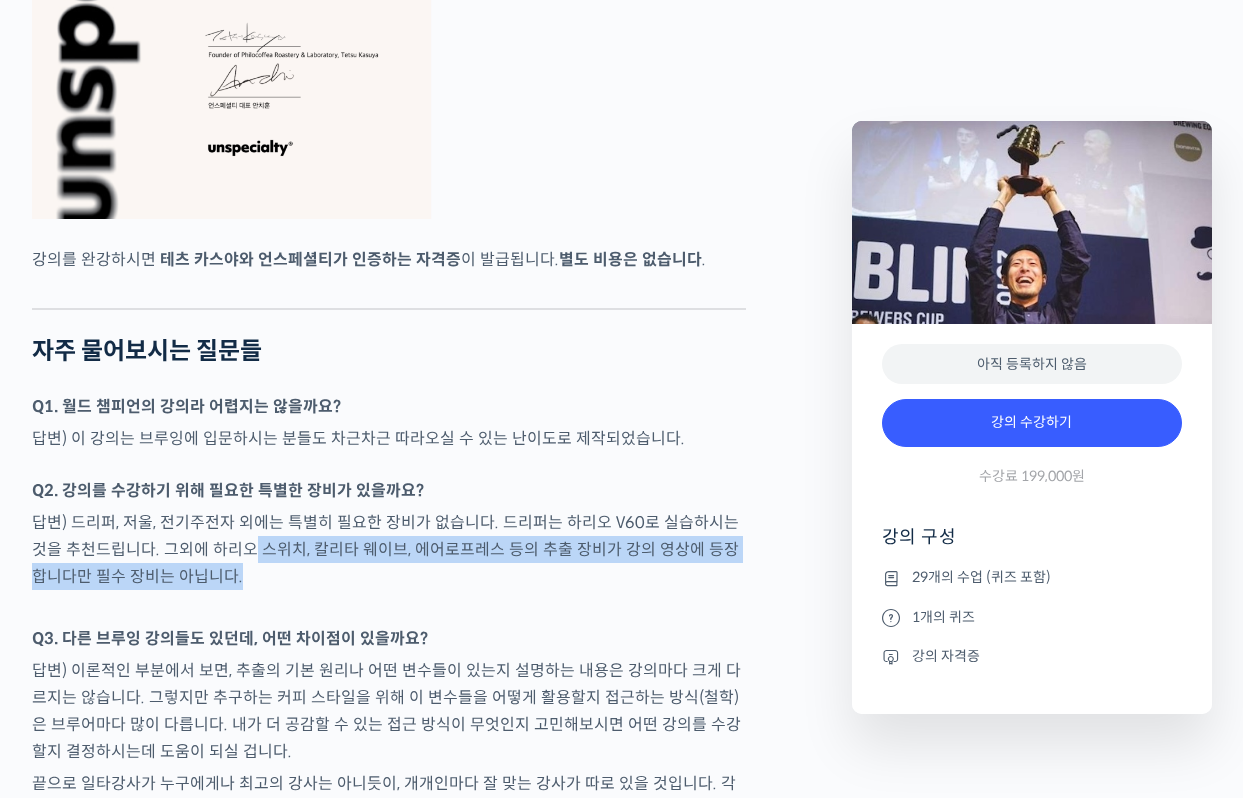 drag, startPoint x: 239, startPoint y: 618, endPoint x: 614, endPoint y: 635, distance: 375.38513 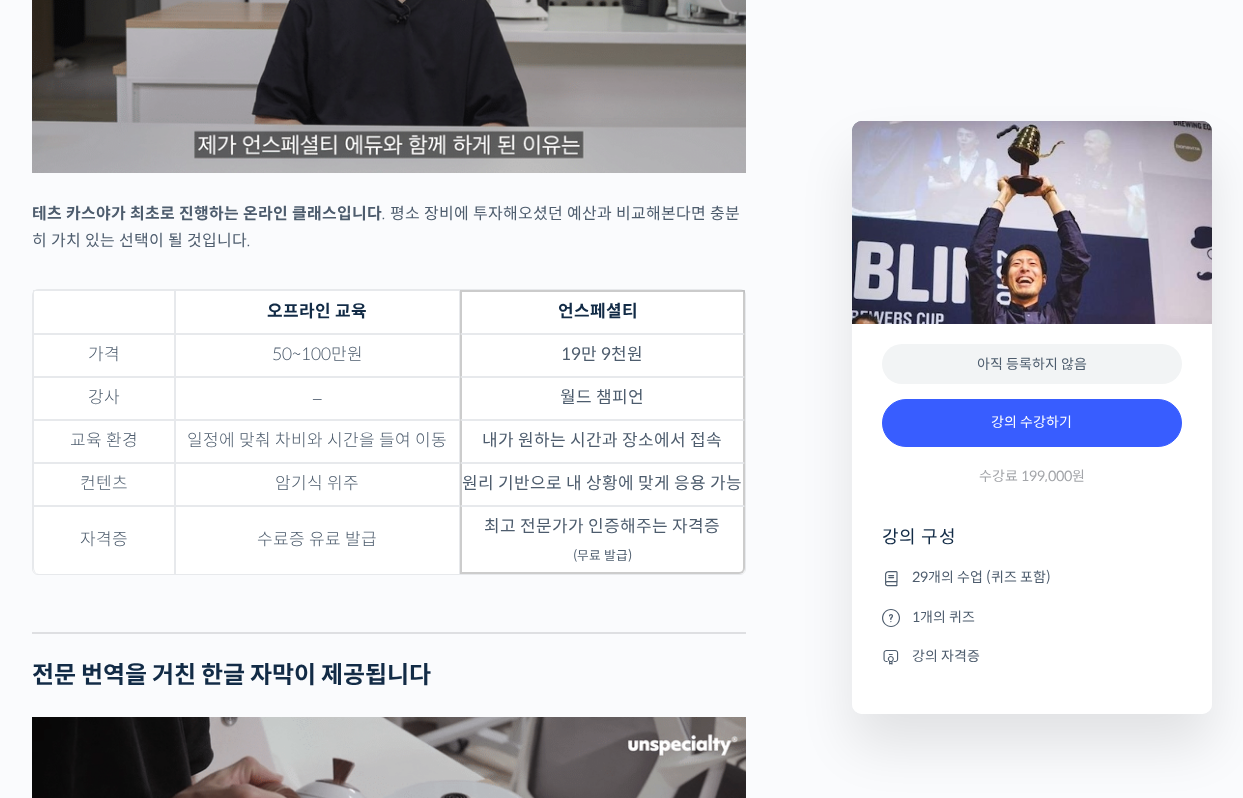 scroll, scrollTop: 5253, scrollLeft: 0, axis: vertical 